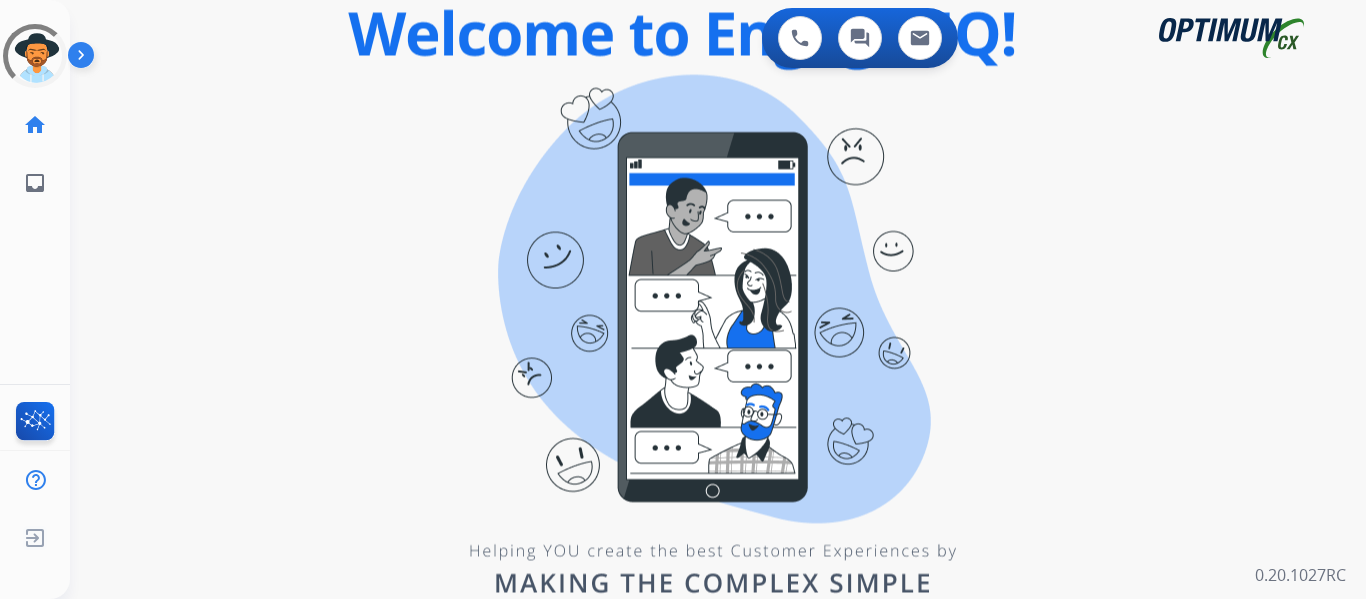 scroll, scrollTop: 0, scrollLeft: 0, axis: both 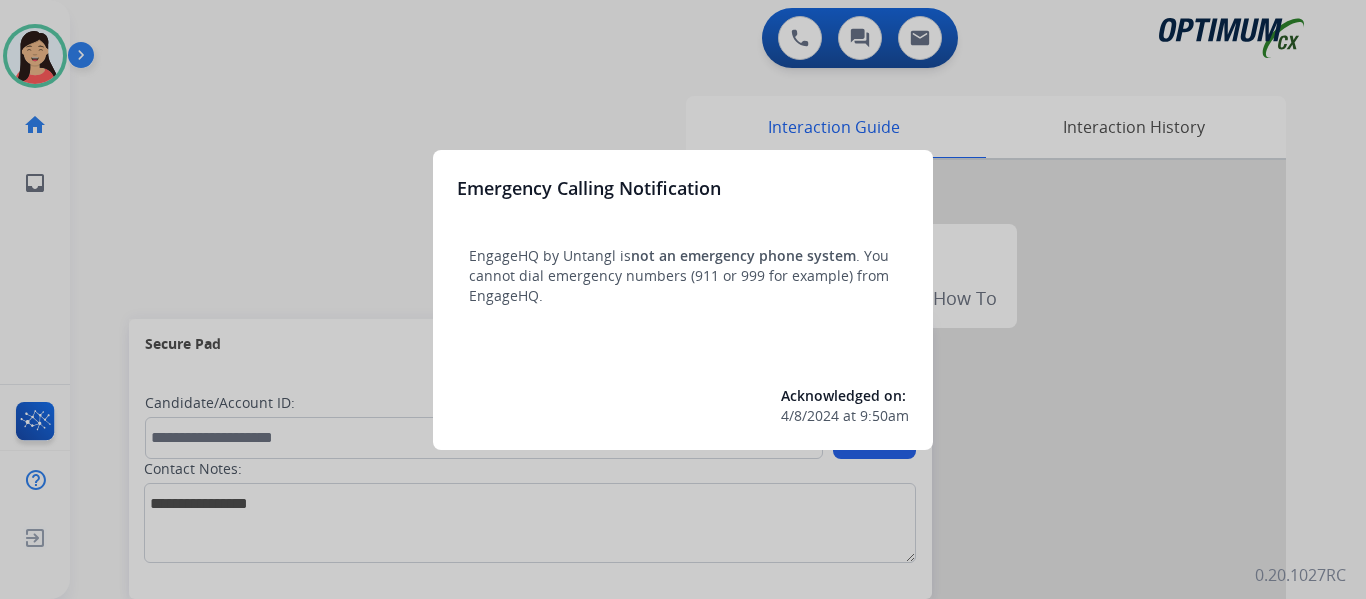 click at bounding box center [683, 299] 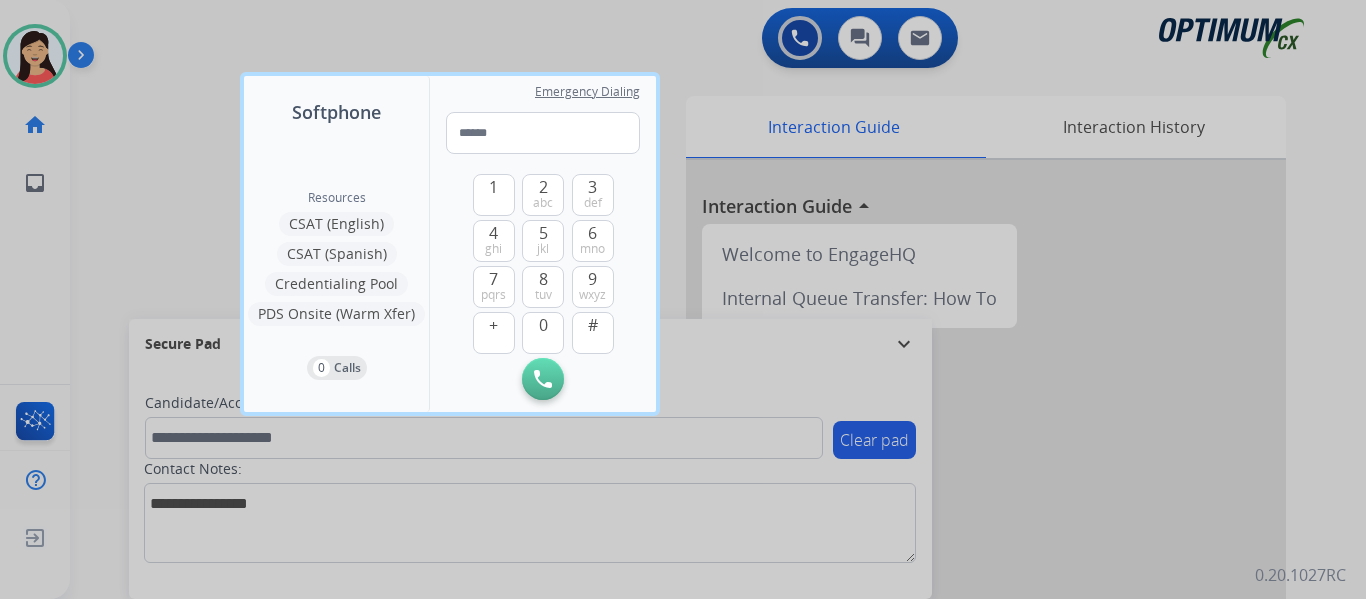 click at bounding box center (683, 299) 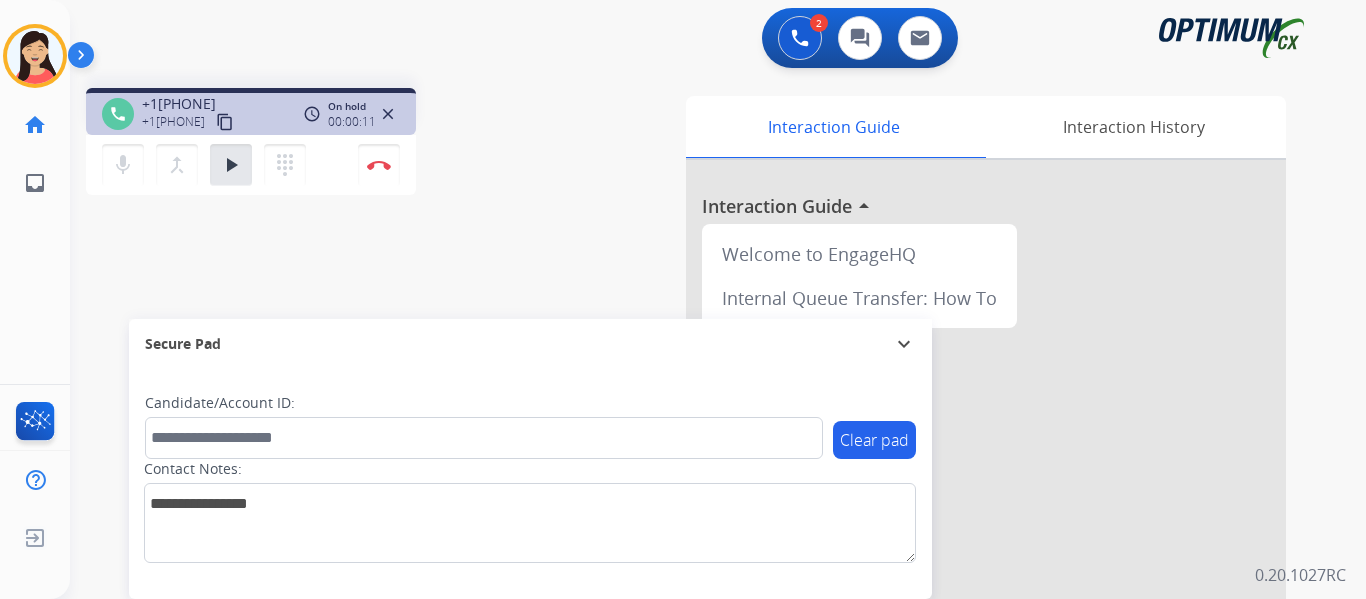 drag, startPoint x: 225, startPoint y: 252, endPoint x: 234, endPoint y: 197, distance: 55.7315 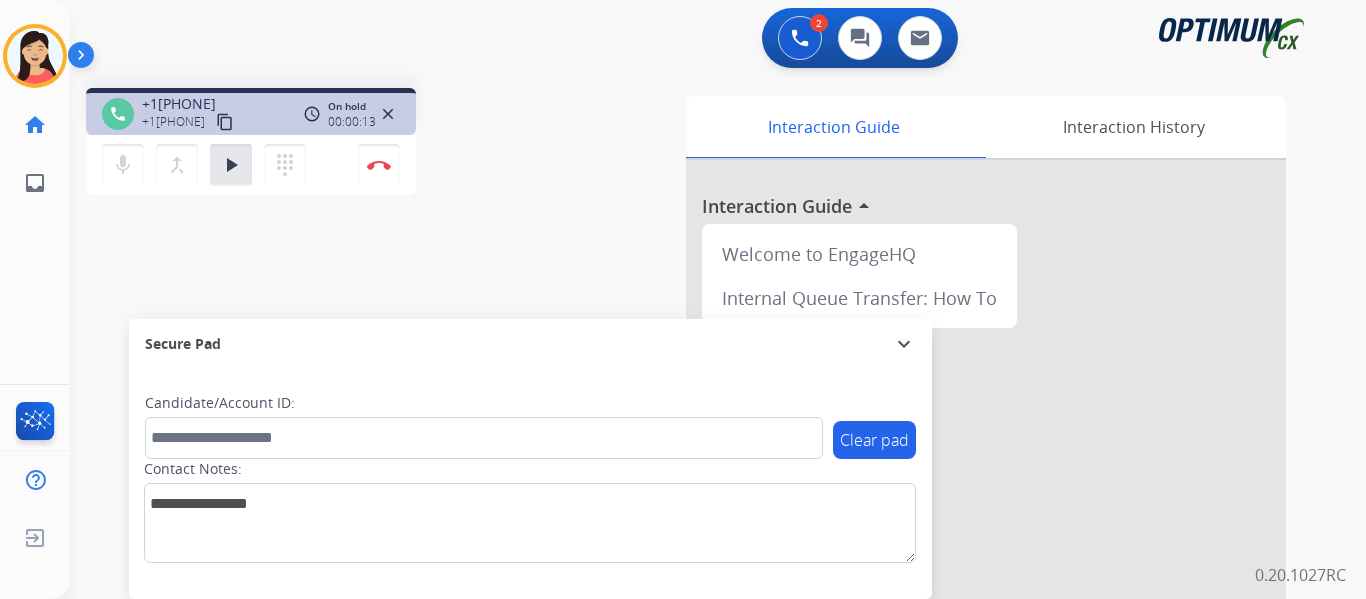 click on "content_copy" at bounding box center [225, 122] 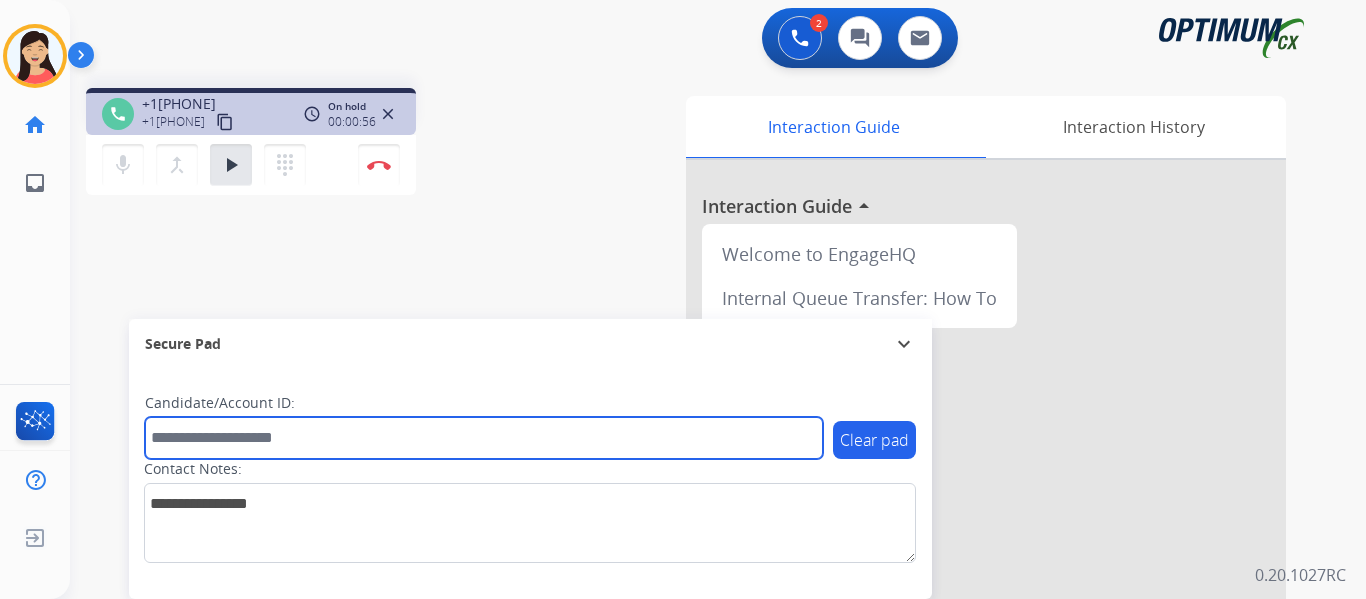 click at bounding box center (484, 438) 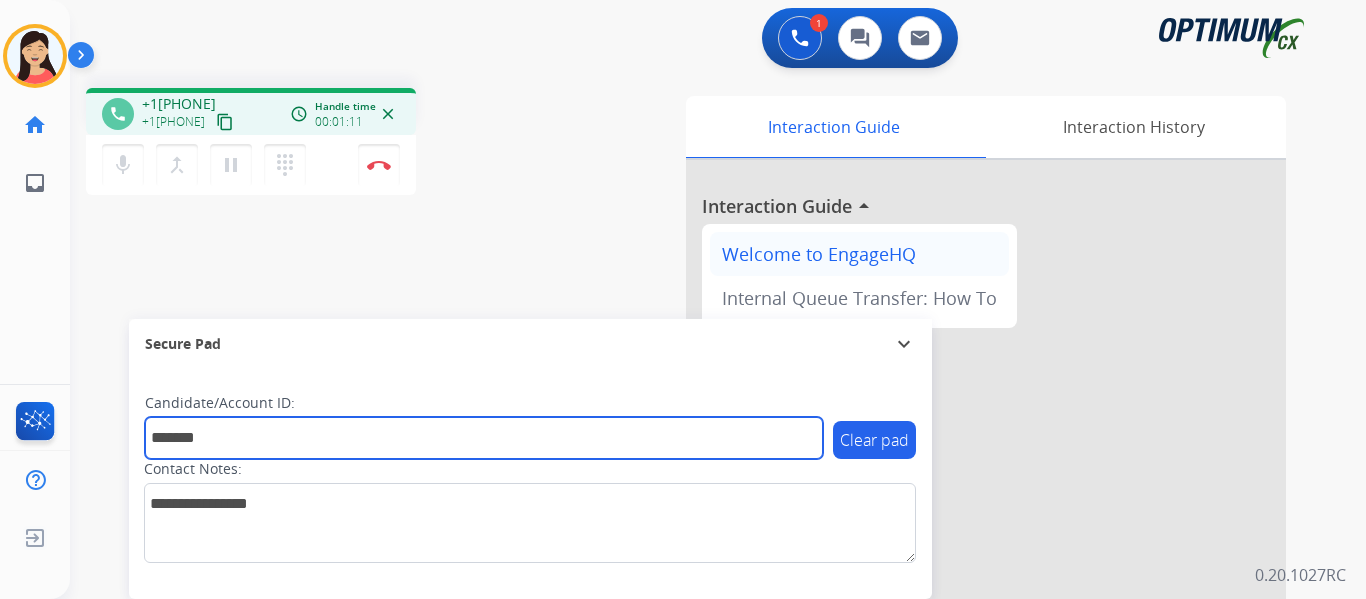 type on "*******" 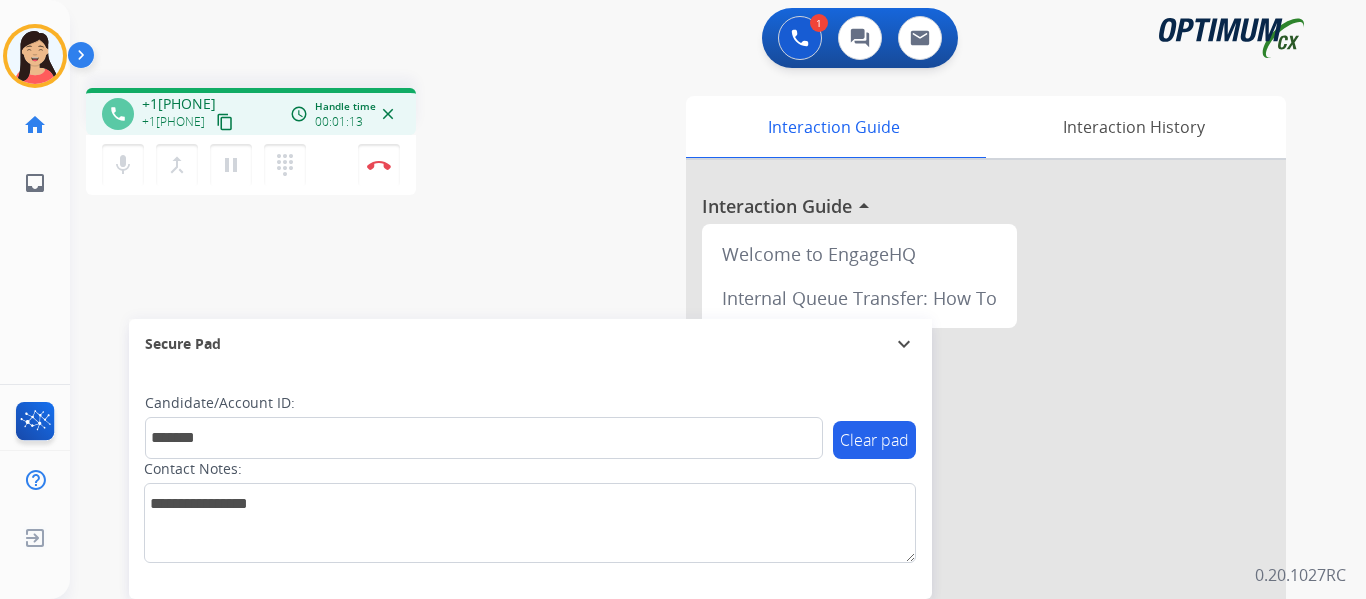 click on "content_copy" at bounding box center [225, 122] 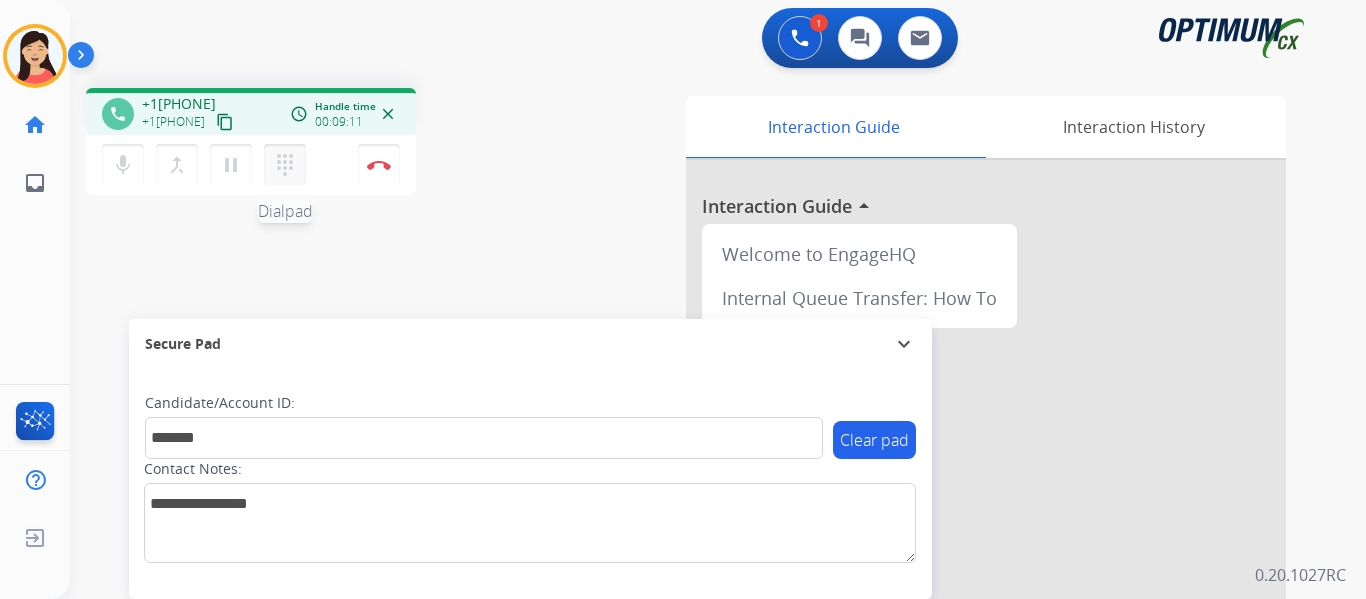 click on "dialpad" at bounding box center (285, 165) 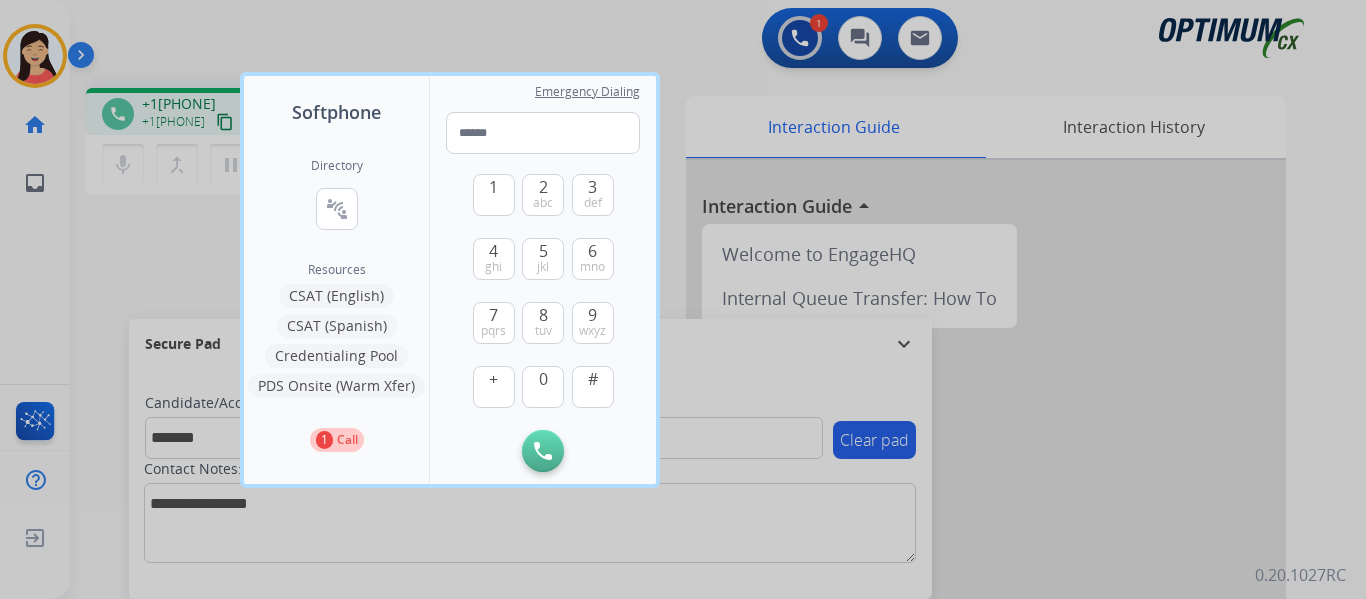 click on "CSAT (Spanish)" at bounding box center (337, 326) 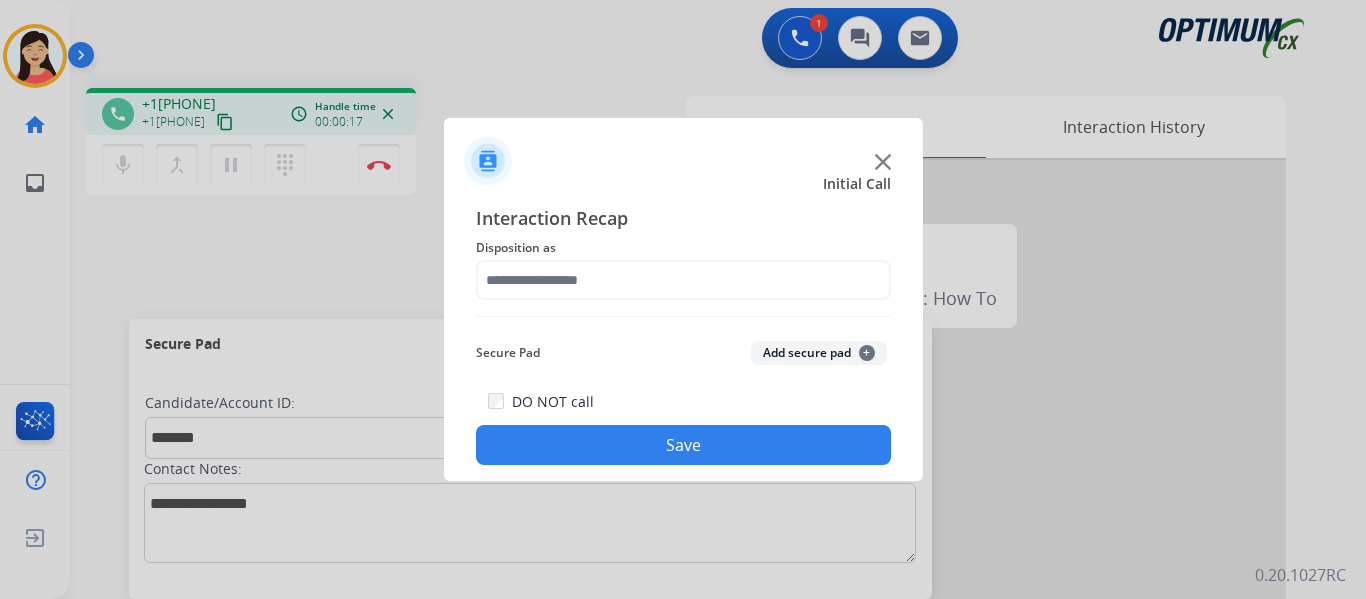 click on "Add secure pad  +" 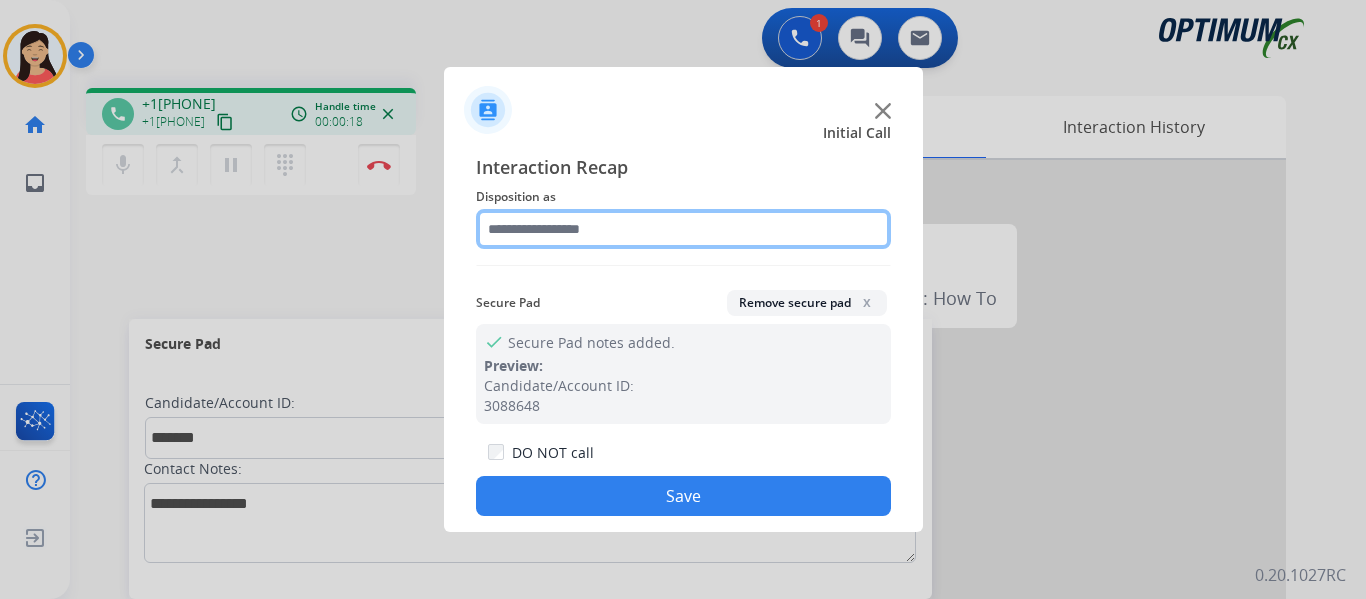 click 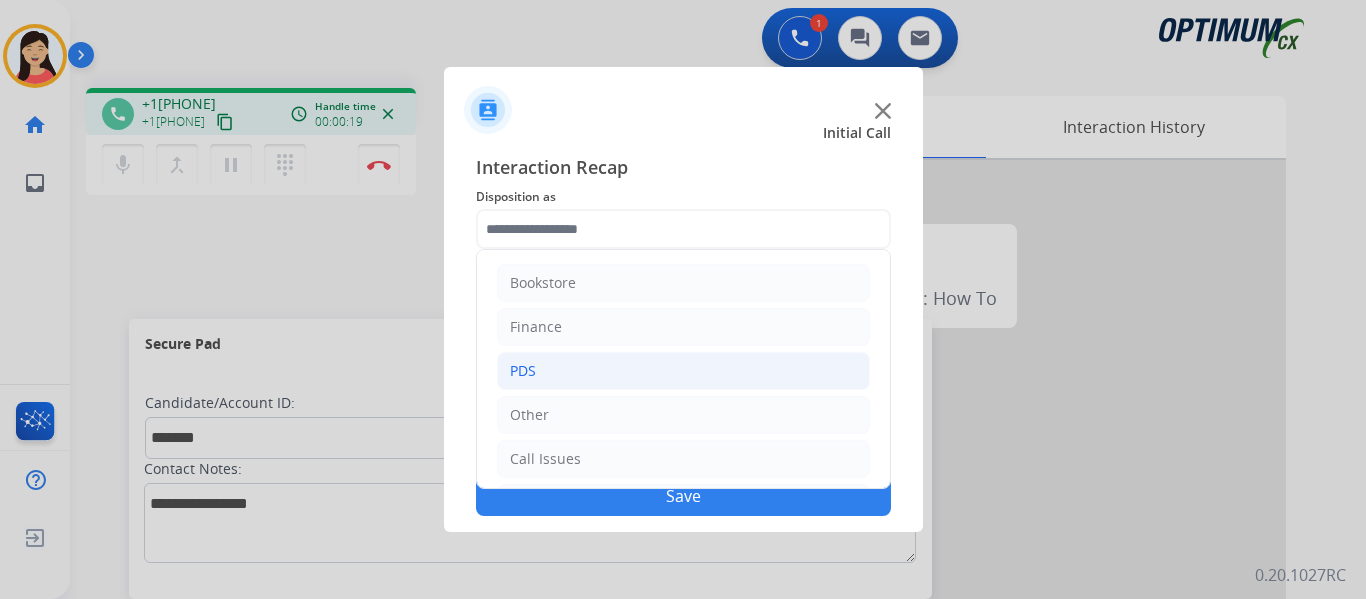 click on "PDS" 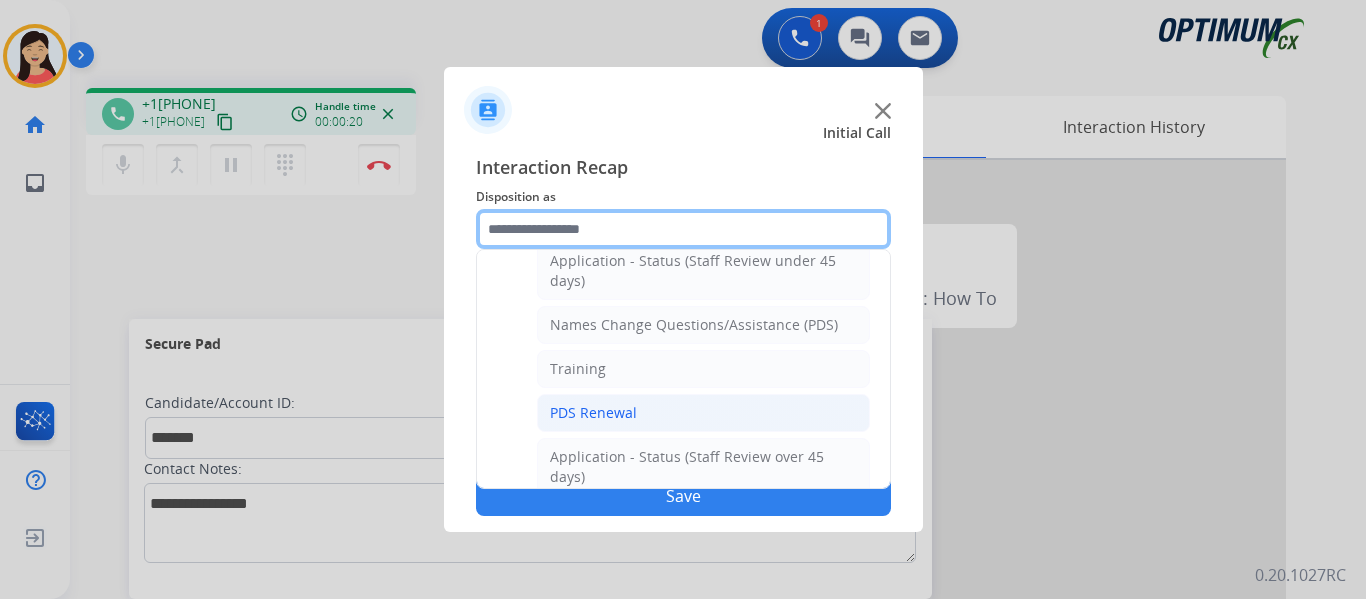 scroll, scrollTop: 200, scrollLeft: 0, axis: vertical 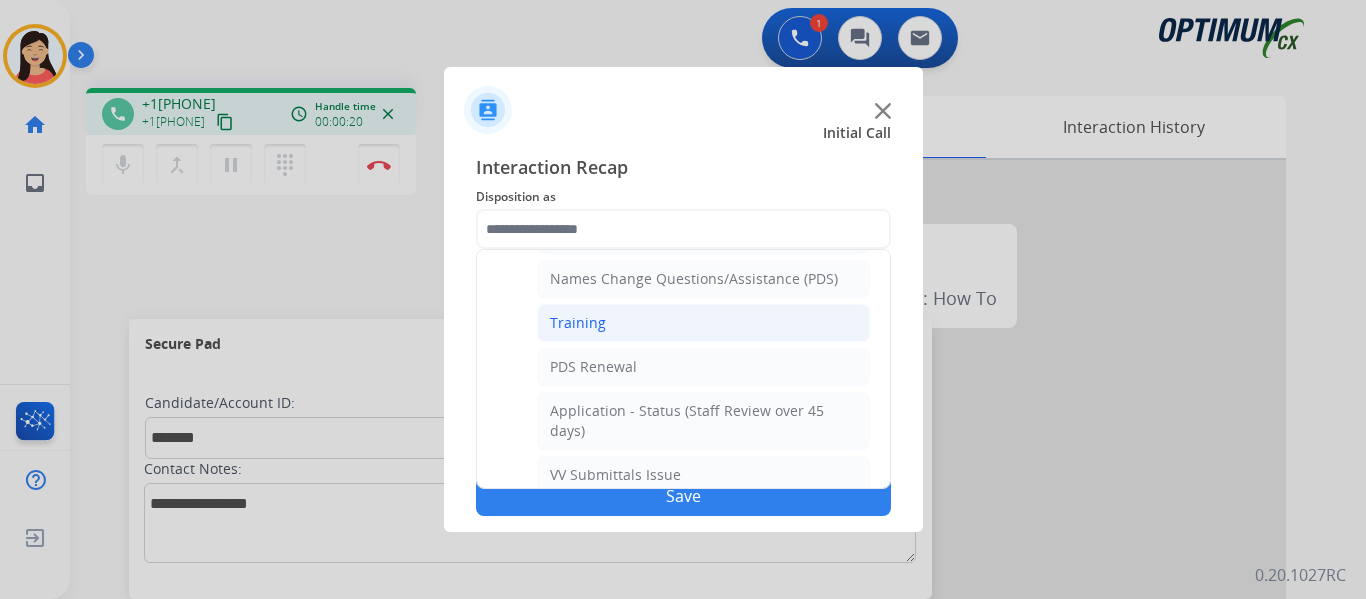 click on "Training" 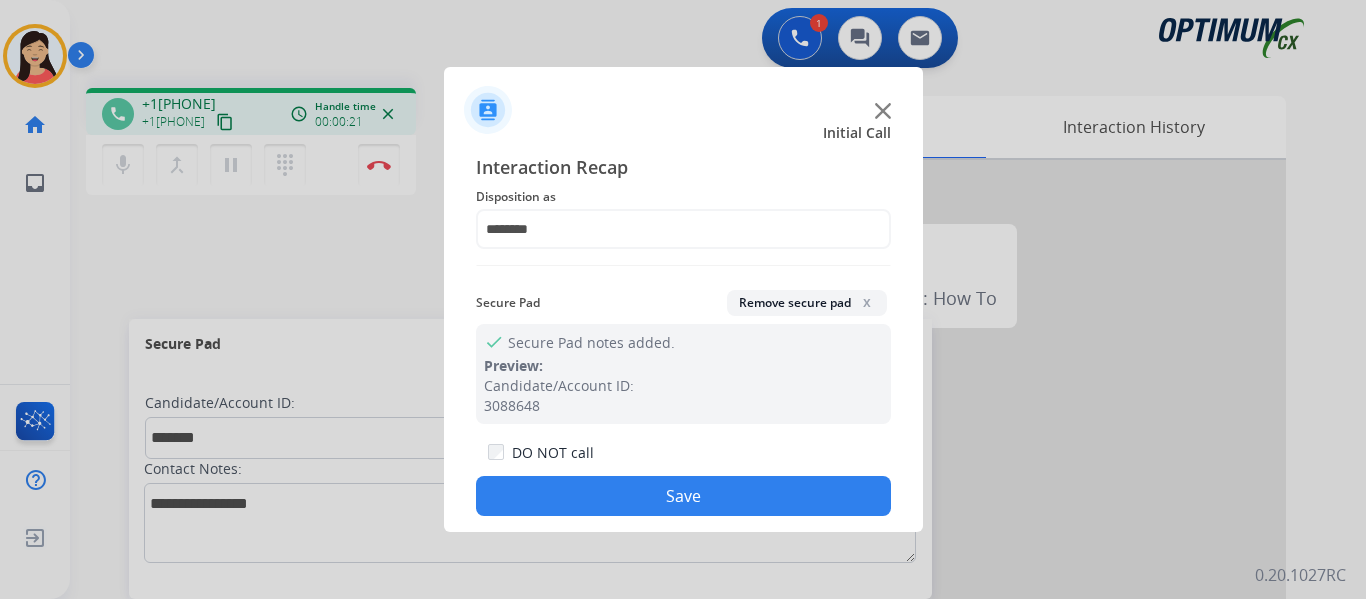 click on "Save" 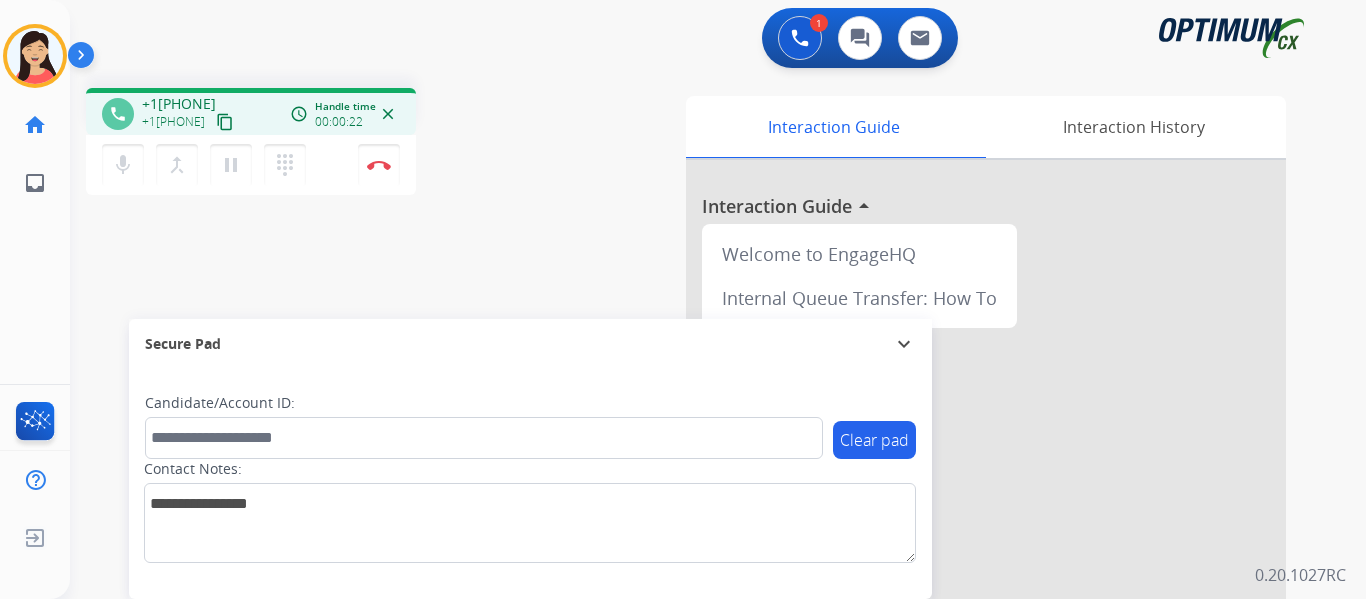 drag, startPoint x: 247, startPoint y: 119, endPoint x: 806, endPoint y: 183, distance: 562.65173 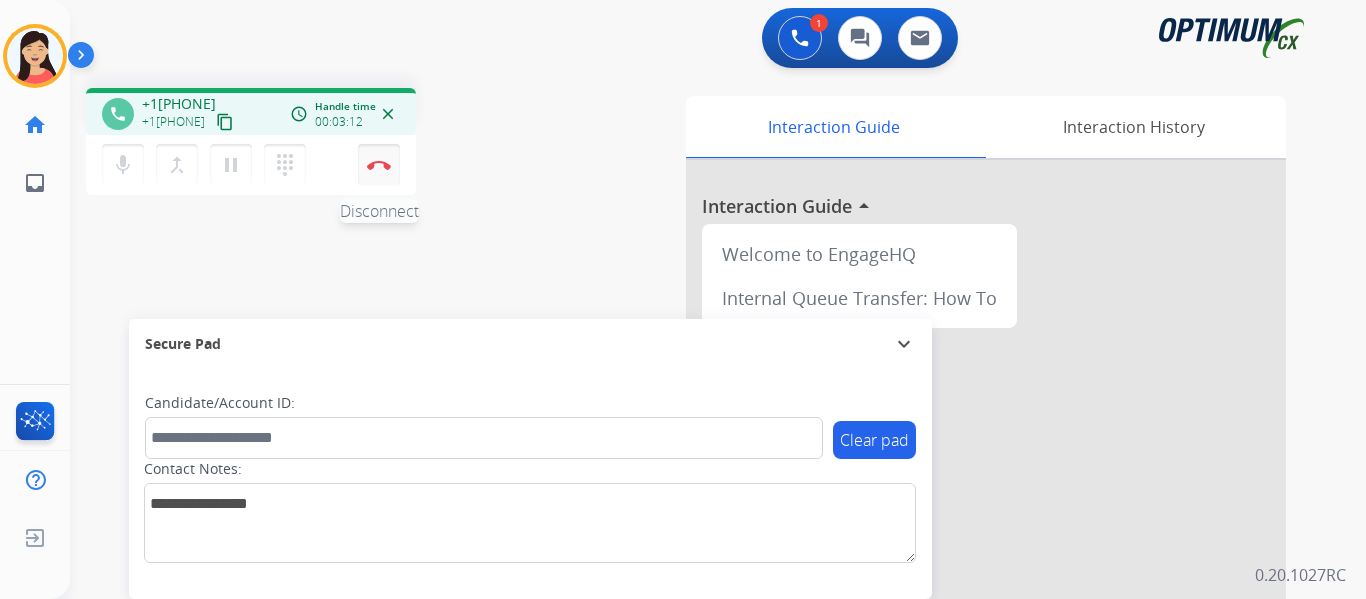 click at bounding box center (379, 165) 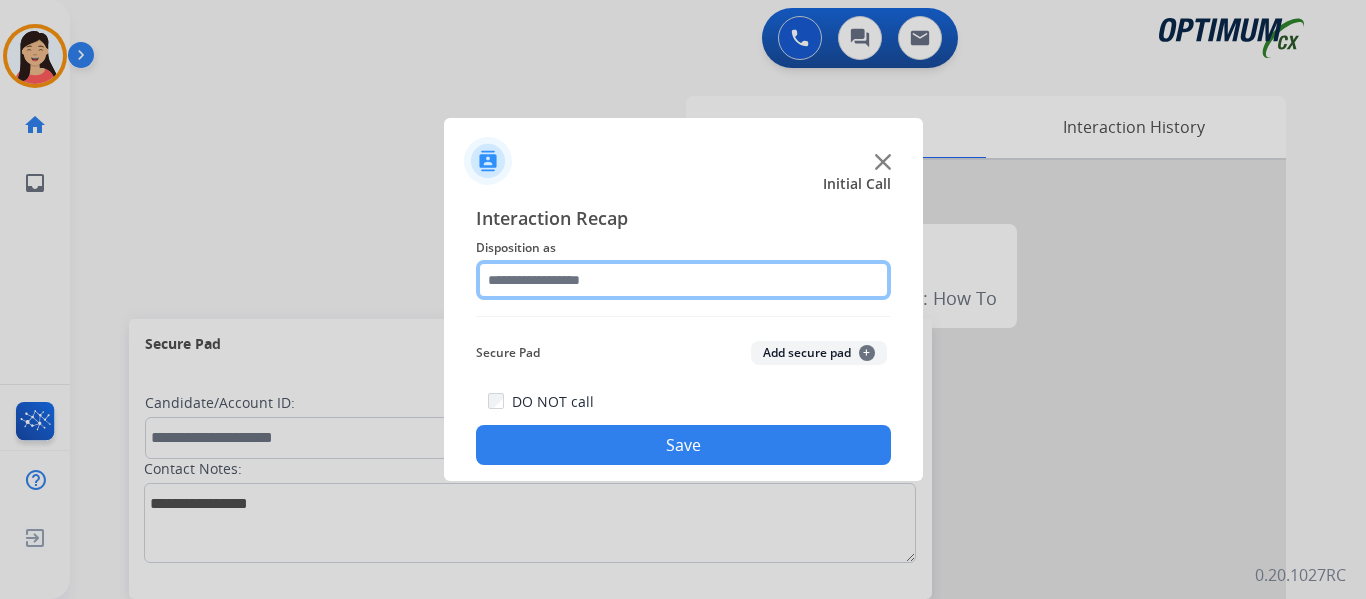 click 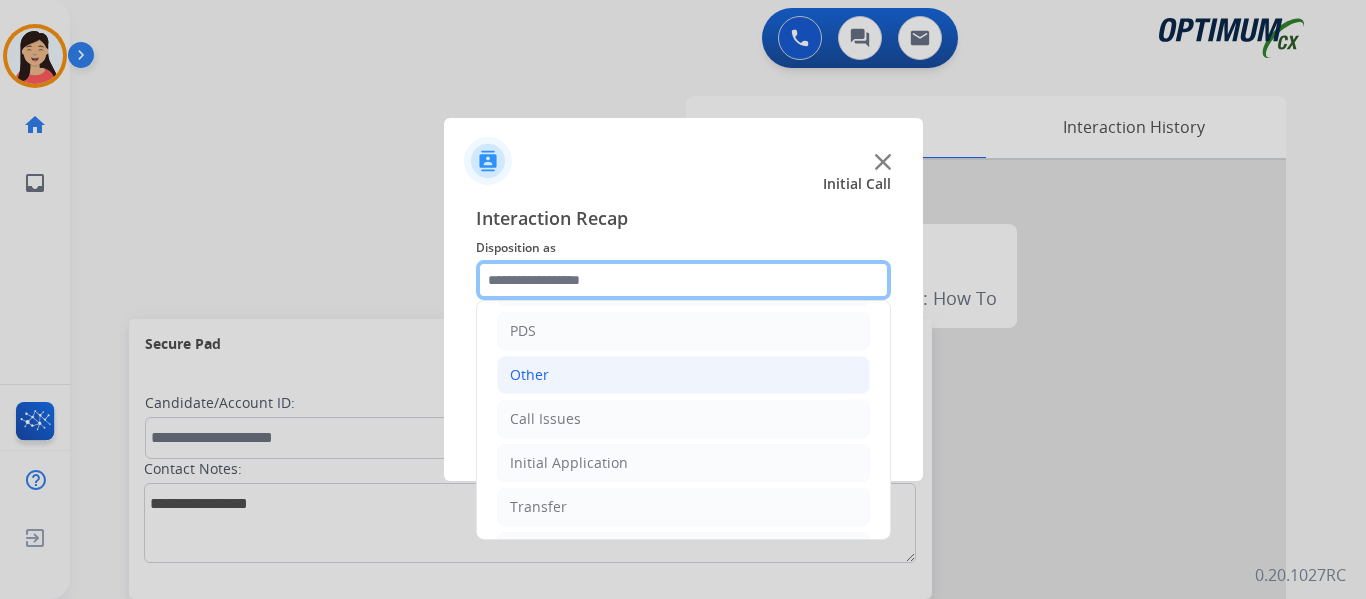scroll, scrollTop: 136, scrollLeft: 0, axis: vertical 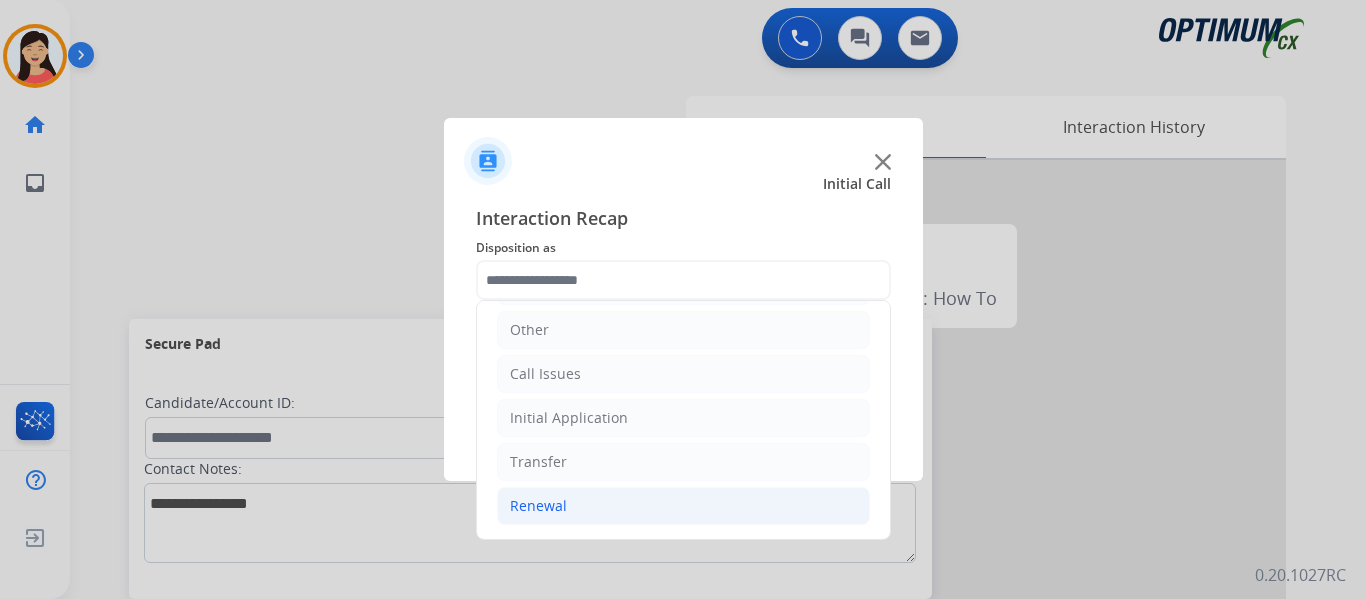 click on "Renewal" 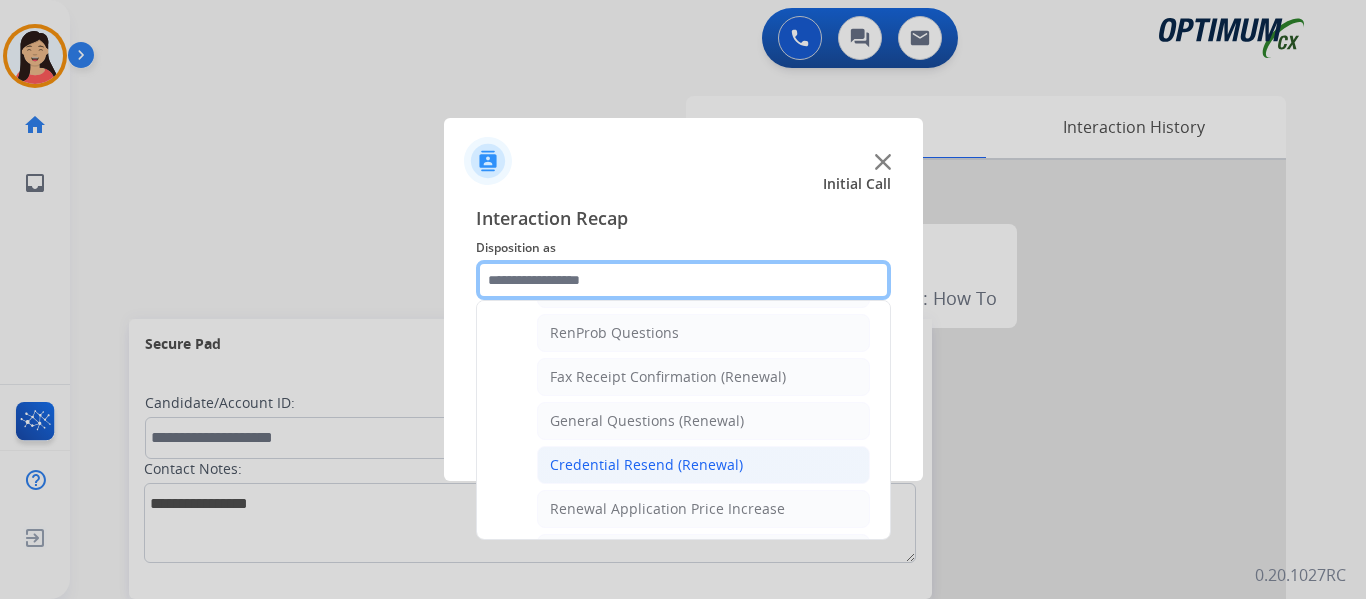 scroll, scrollTop: 536, scrollLeft: 0, axis: vertical 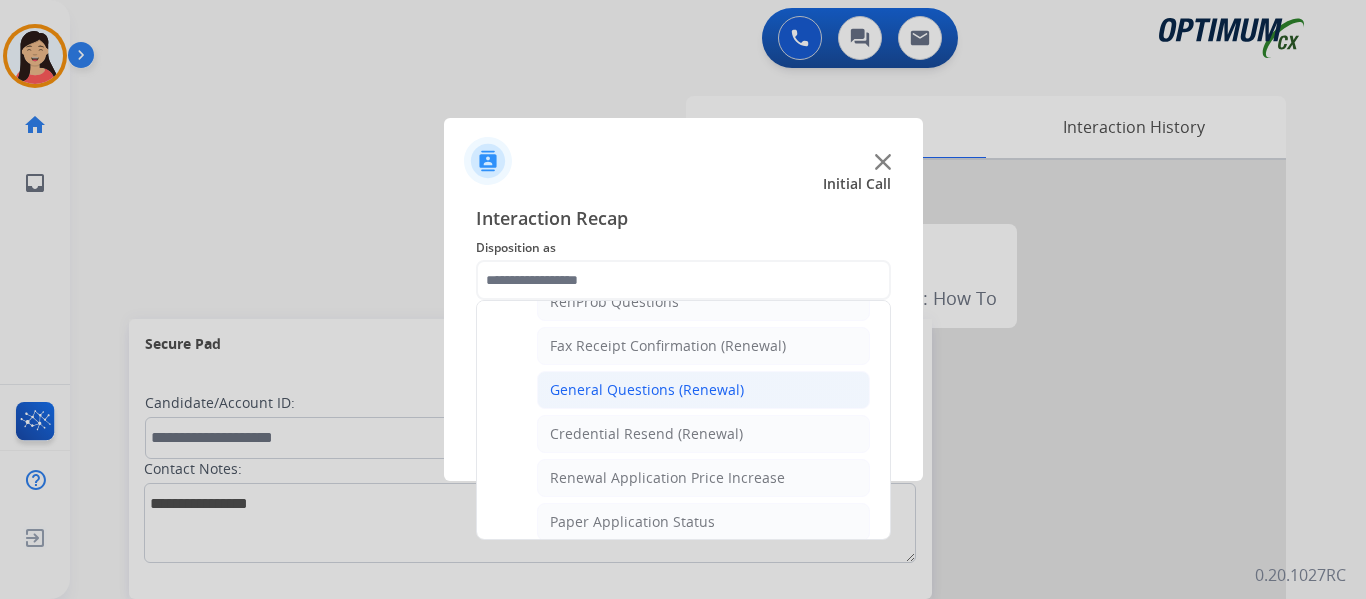 click on "General Questions (Renewal)" 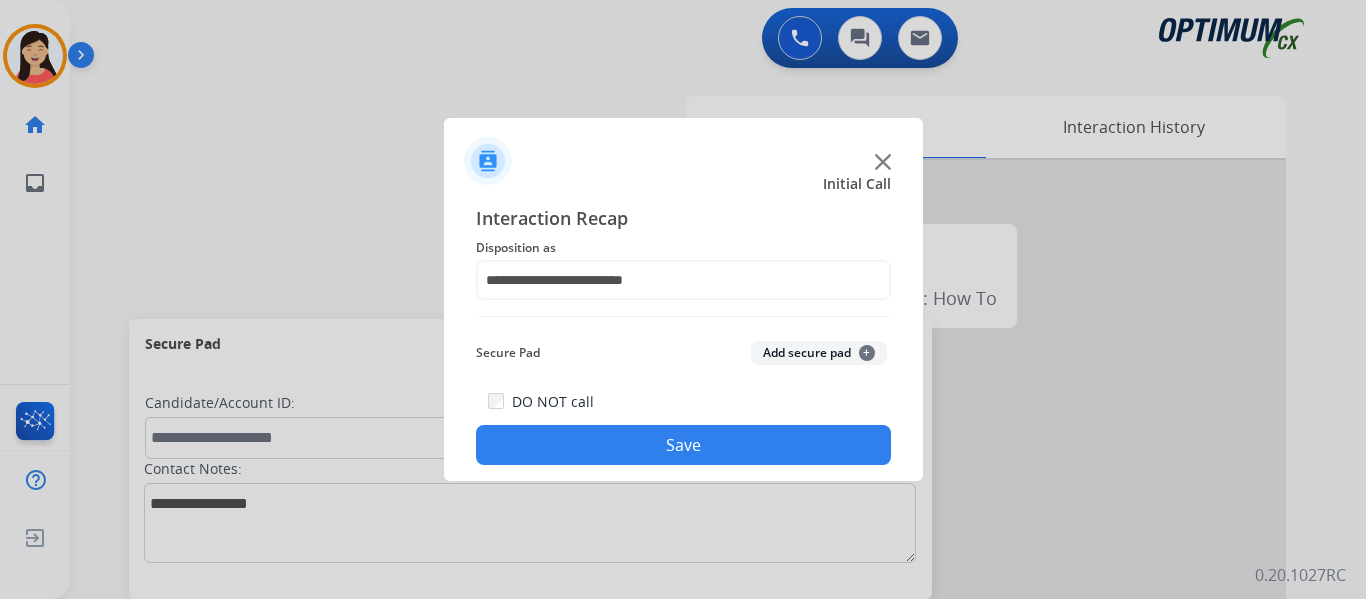 click on "Save" 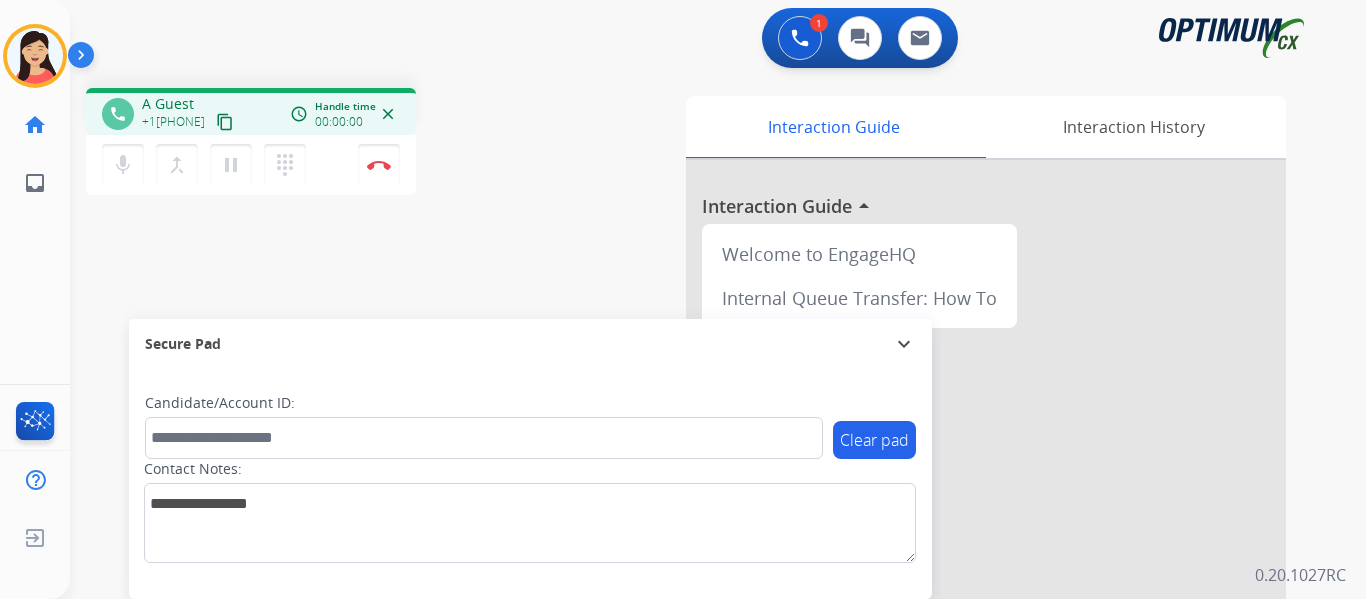 click on "content_copy" at bounding box center [225, 122] 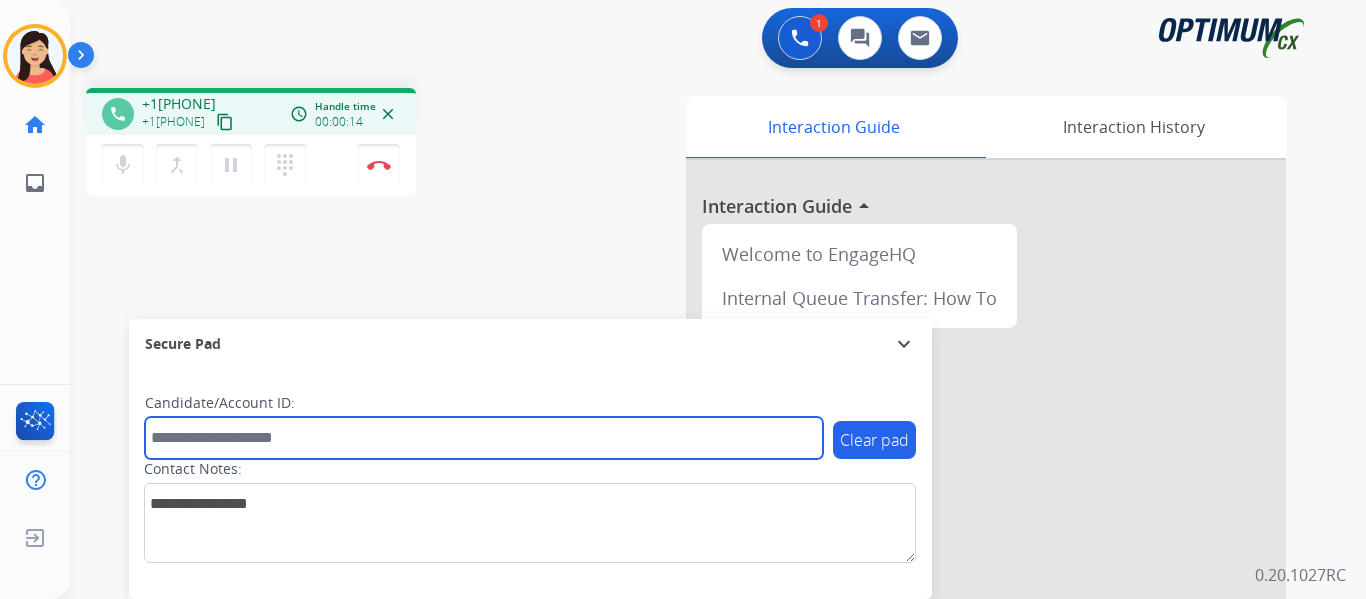 click at bounding box center [484, 438] 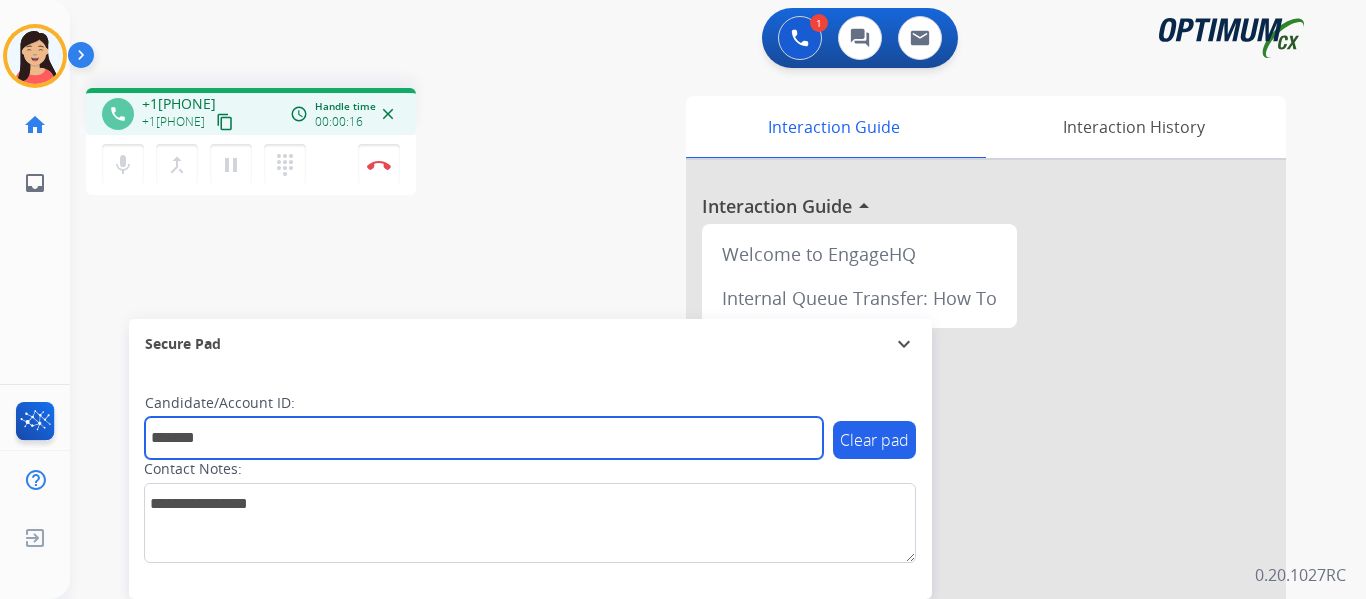 type on "*******" 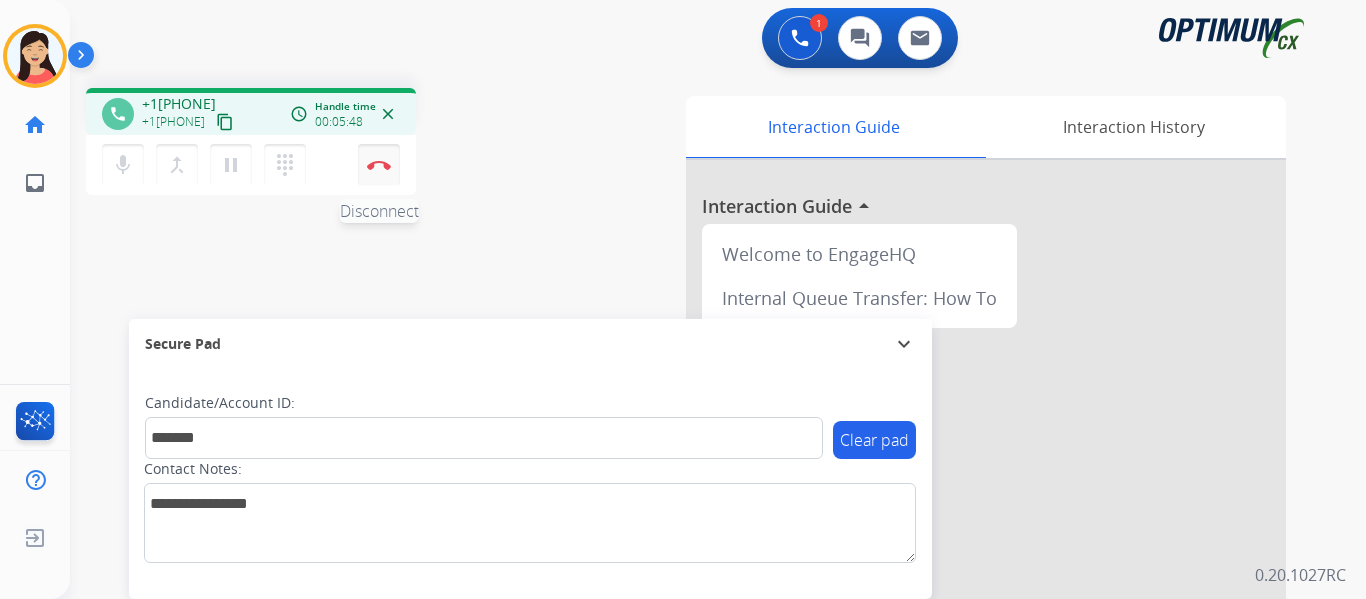 click at bounding box center (379, 165) 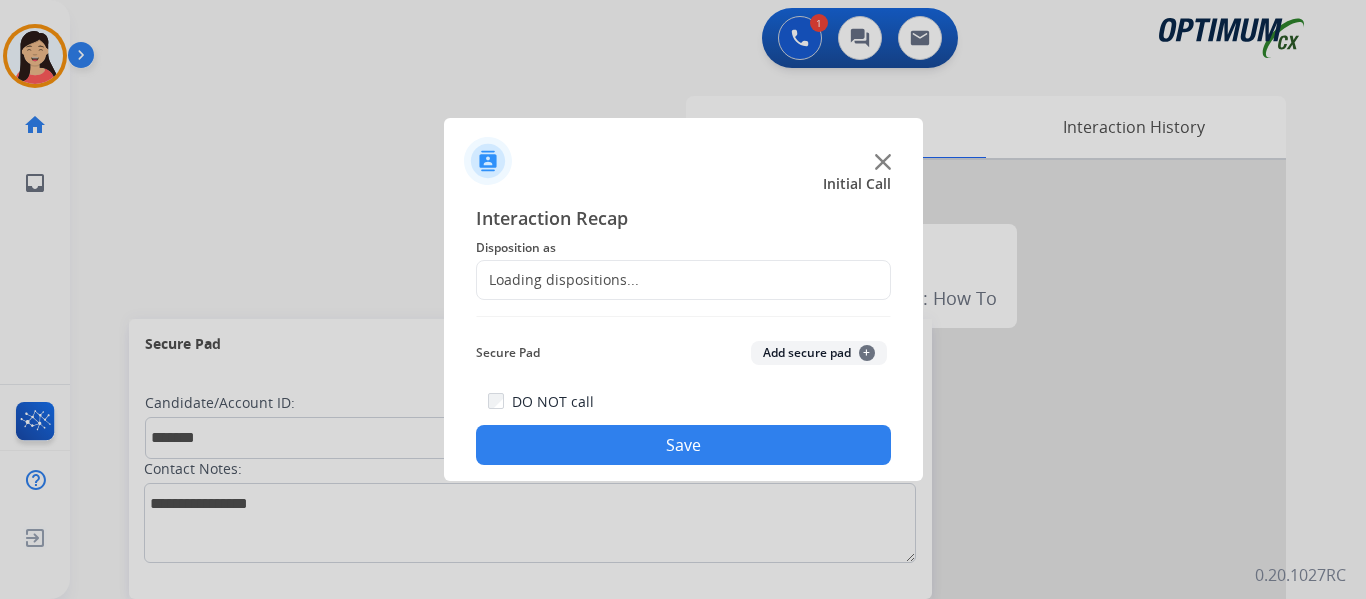 click on "Add secure pad  +" 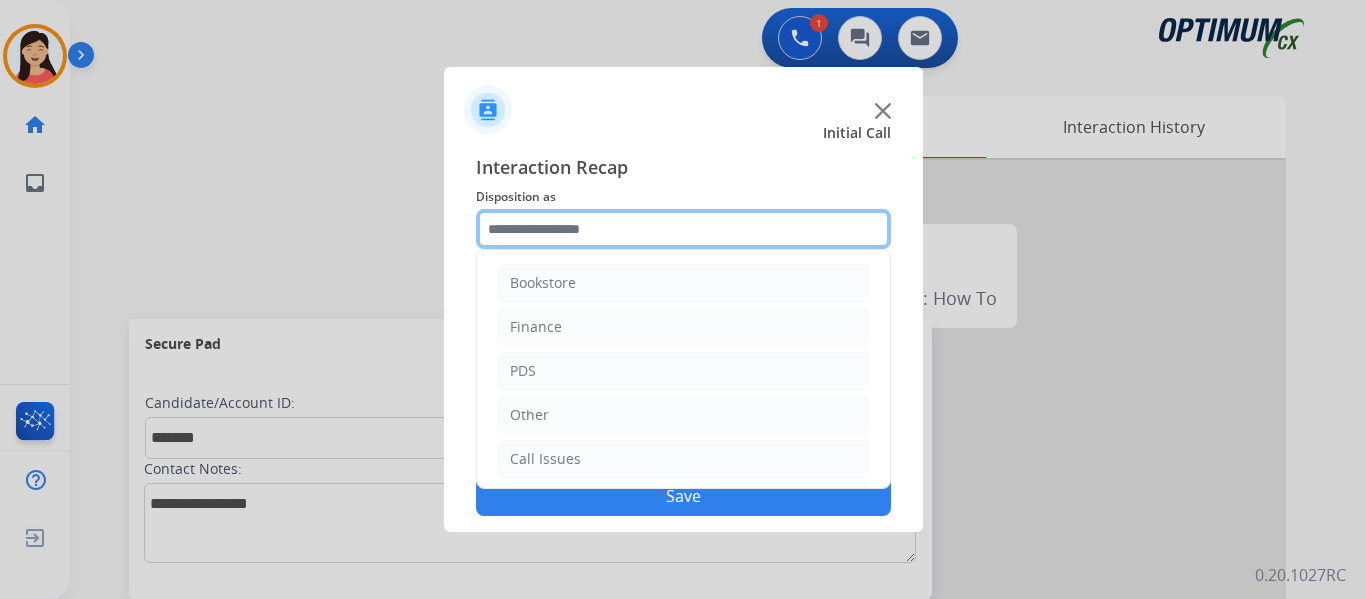 click 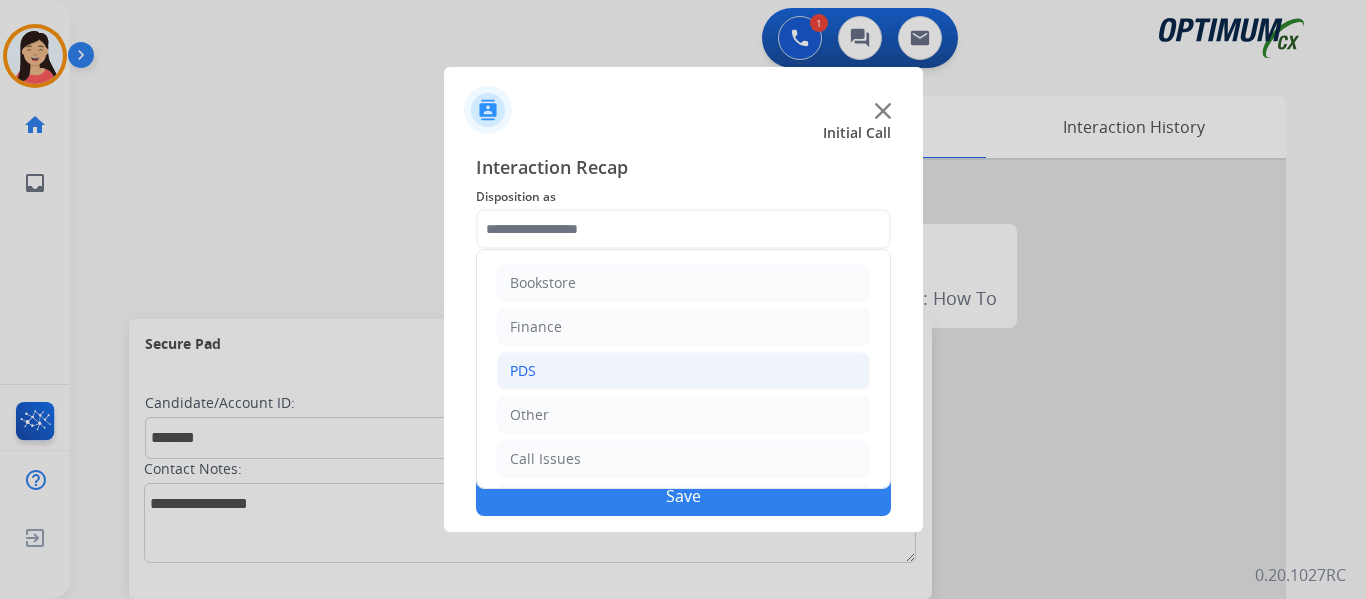 click on "PDS" 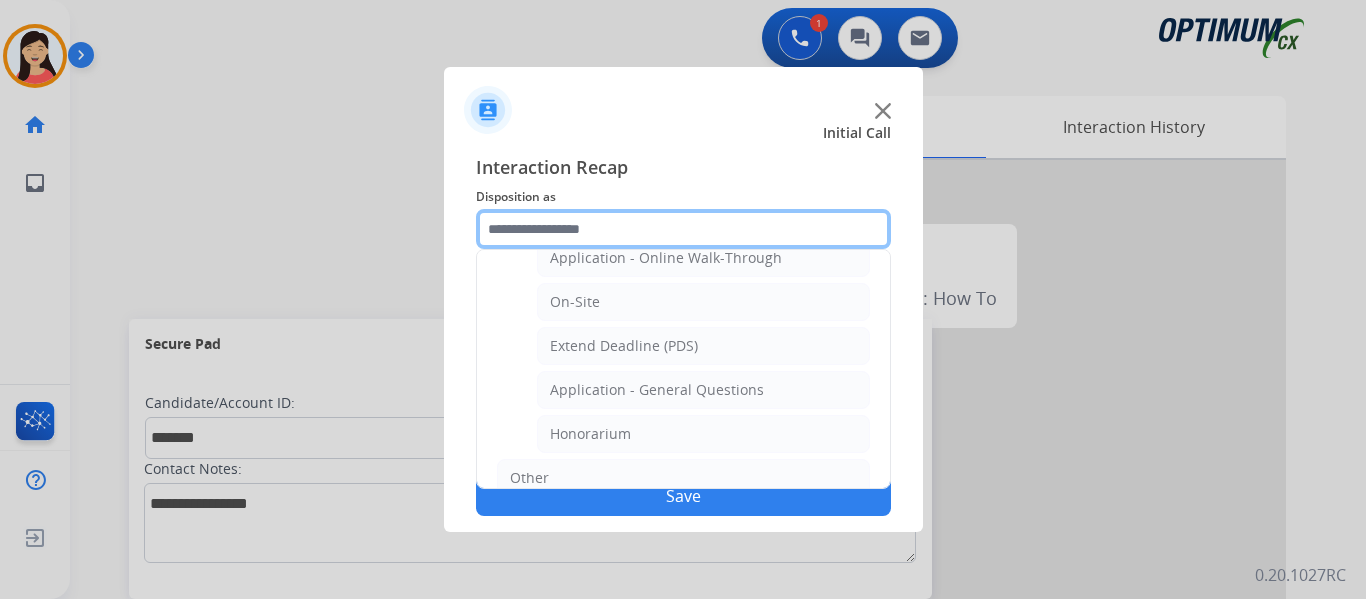 scroll, scrollTop: 504, scrollLeft: 0, axis: vertical 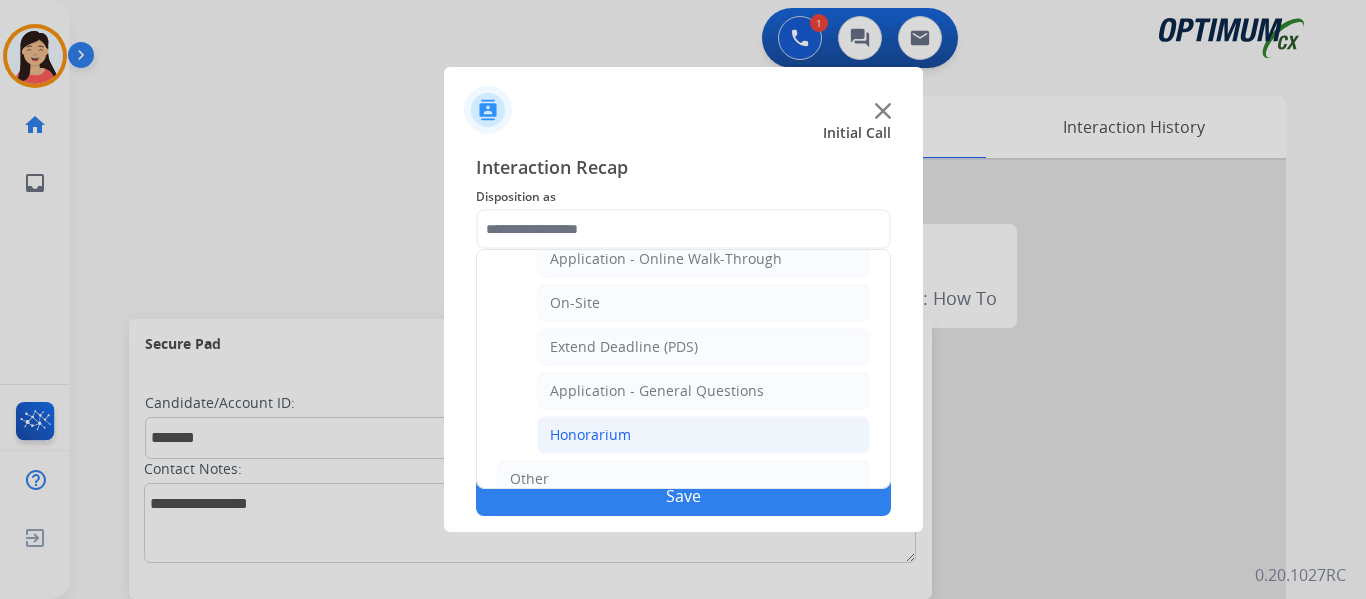 click on "Honorarium" 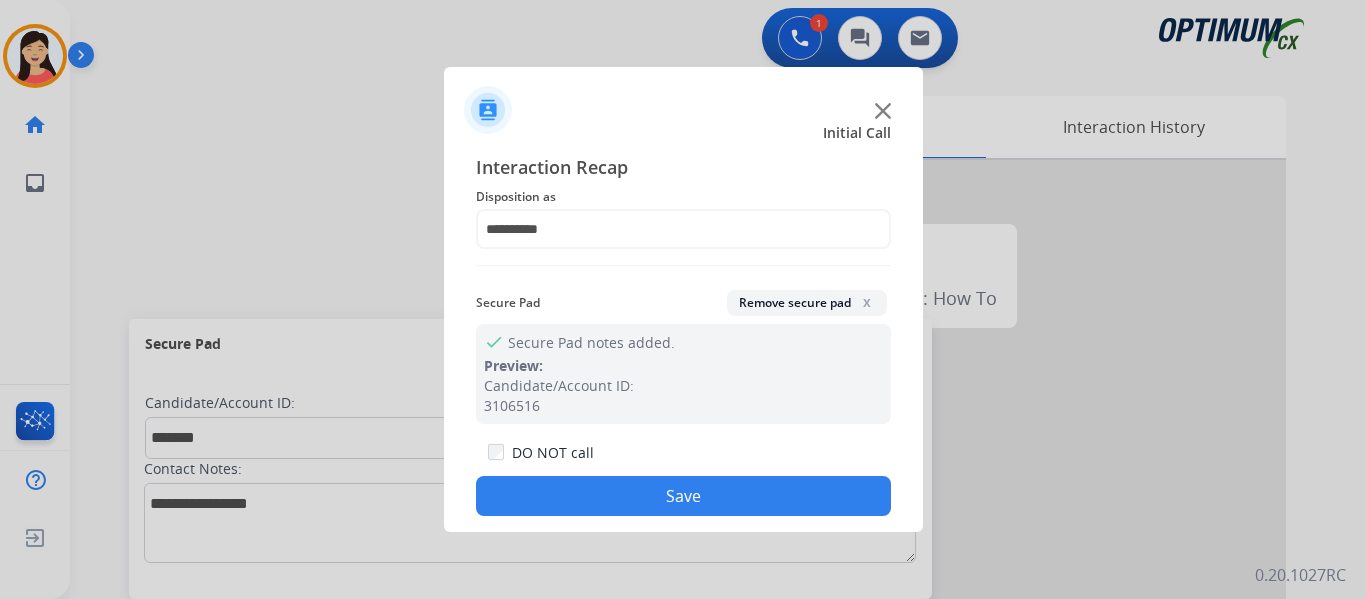 click on "Save" 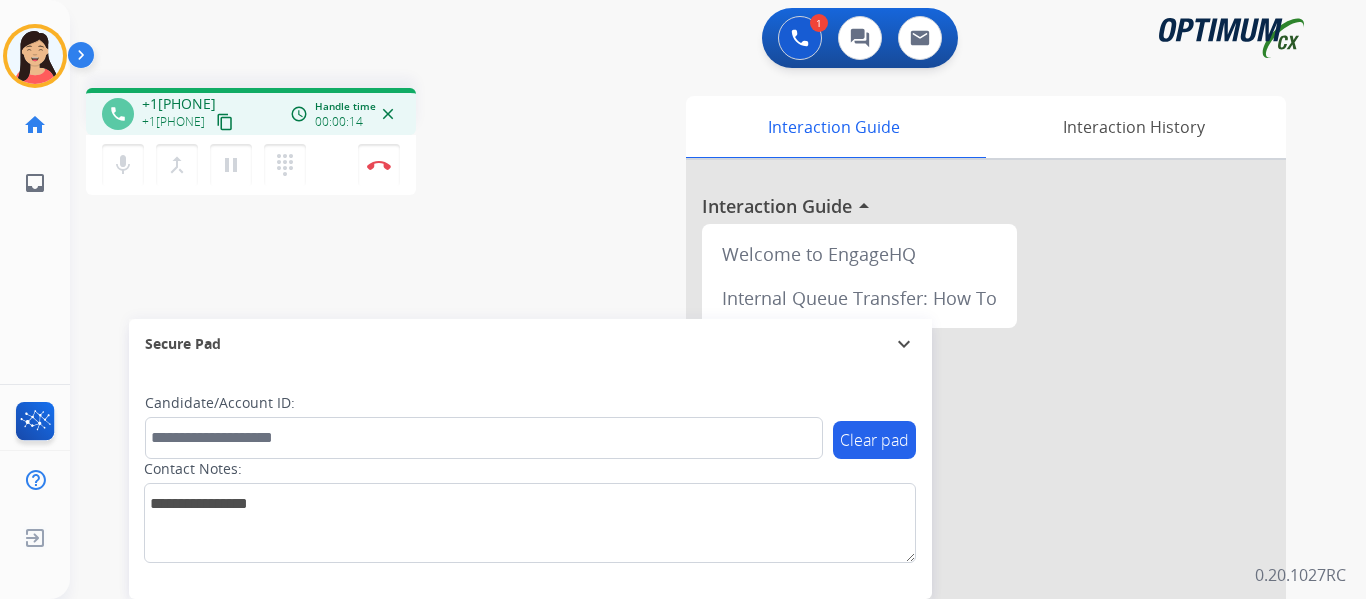 click on "content_copy" at bounding box center [225, 122] 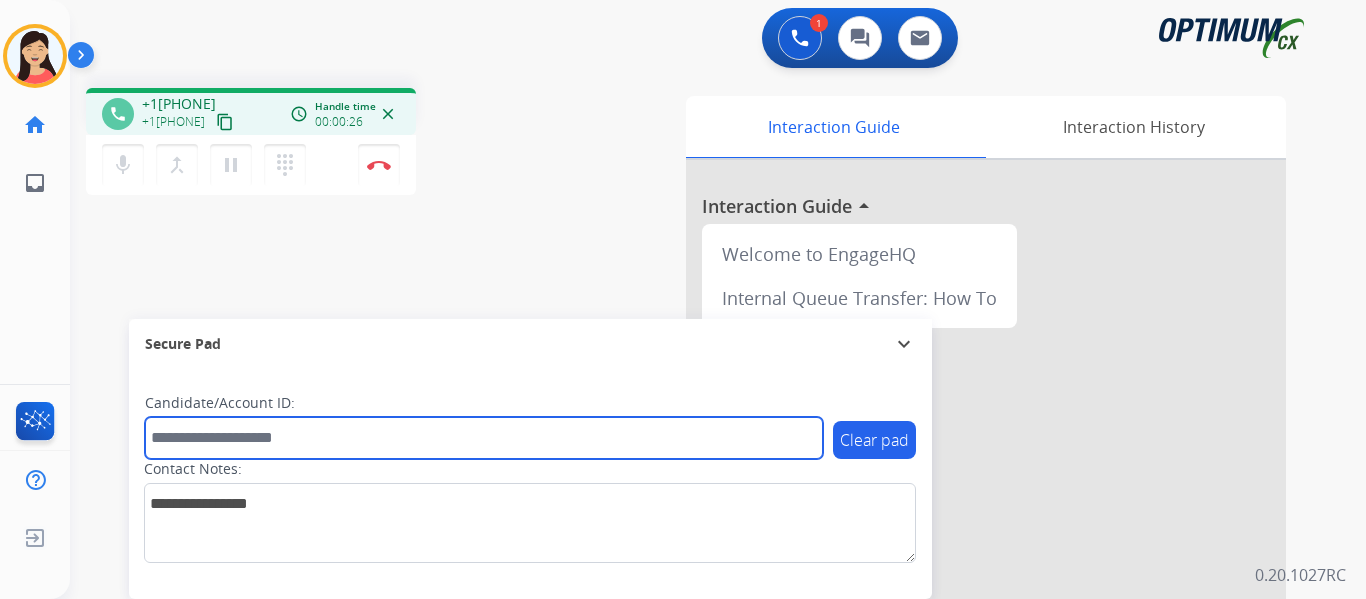 click at bounding box center [484, 438] 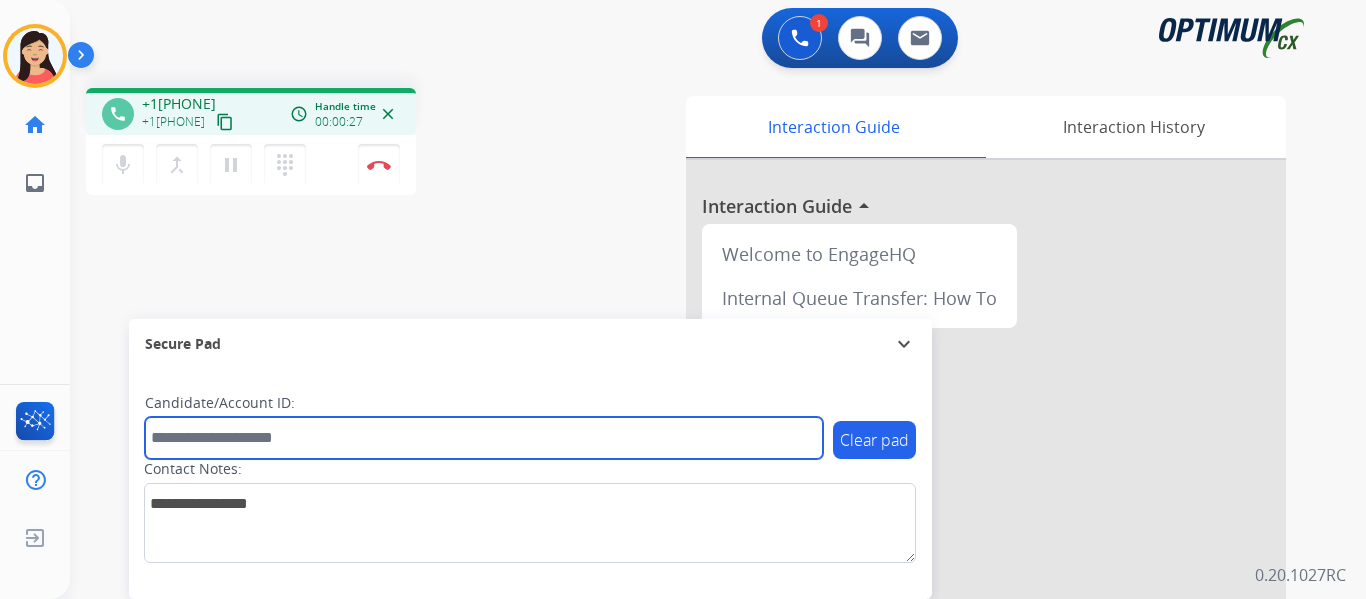 paste on "*******" 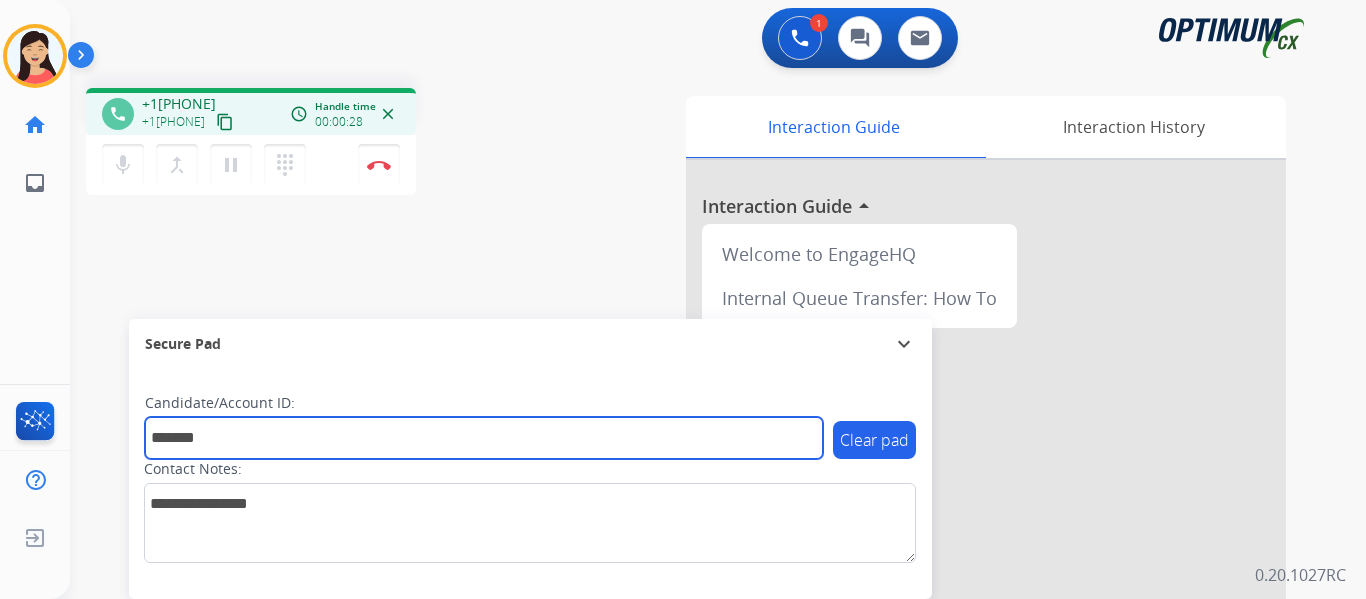 type on "*******" 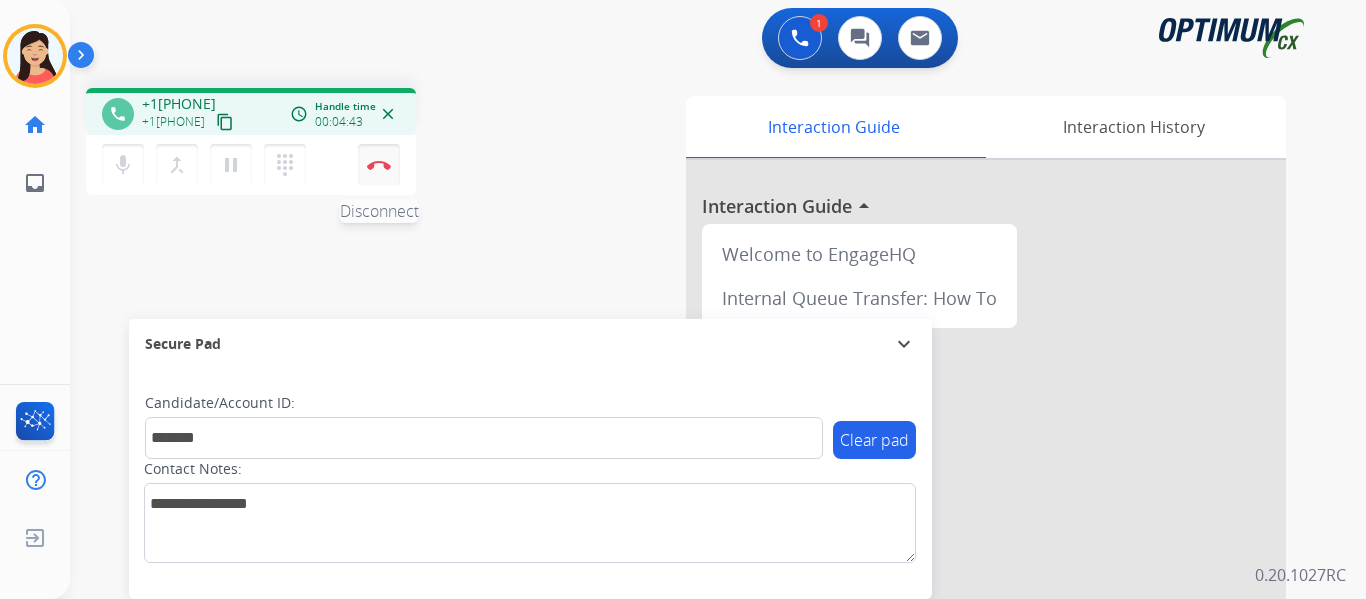 click at bounding box center (379, 165) 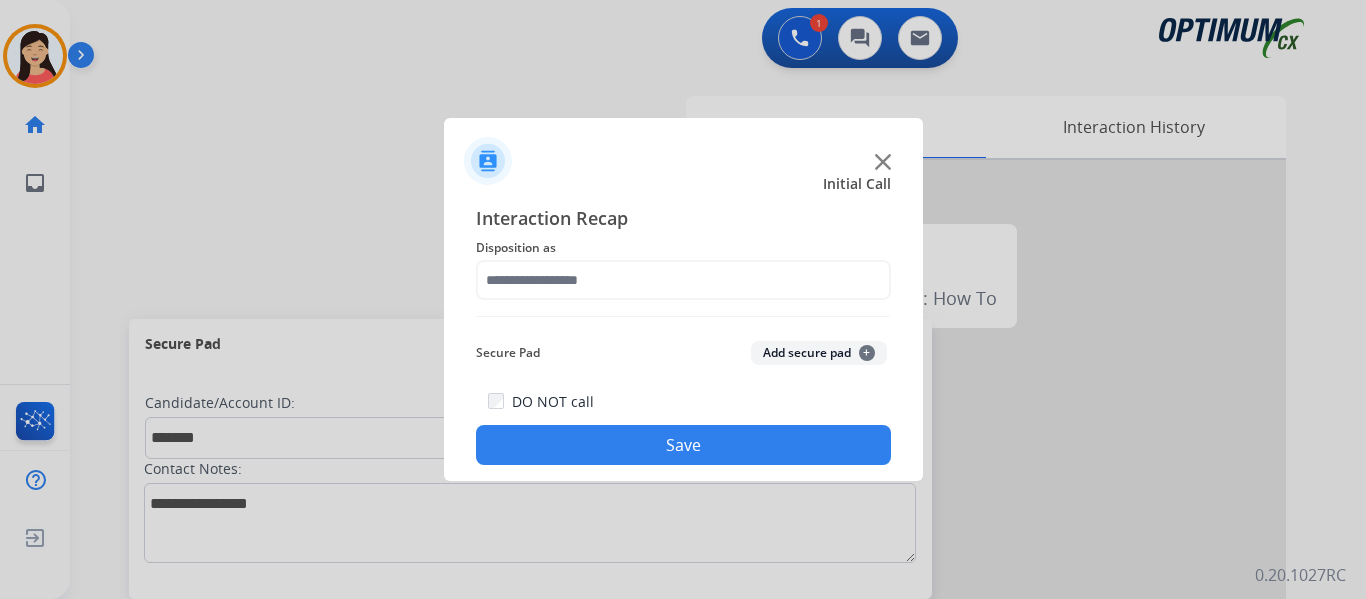 click on "Add secure pad  +" 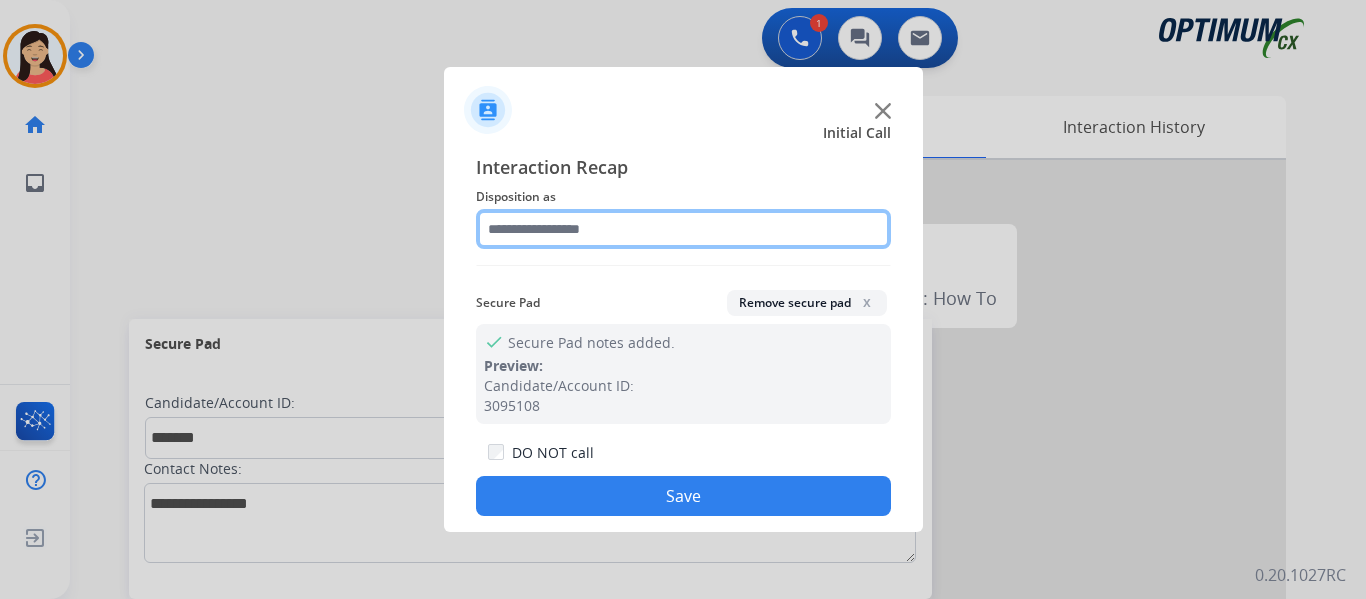 click 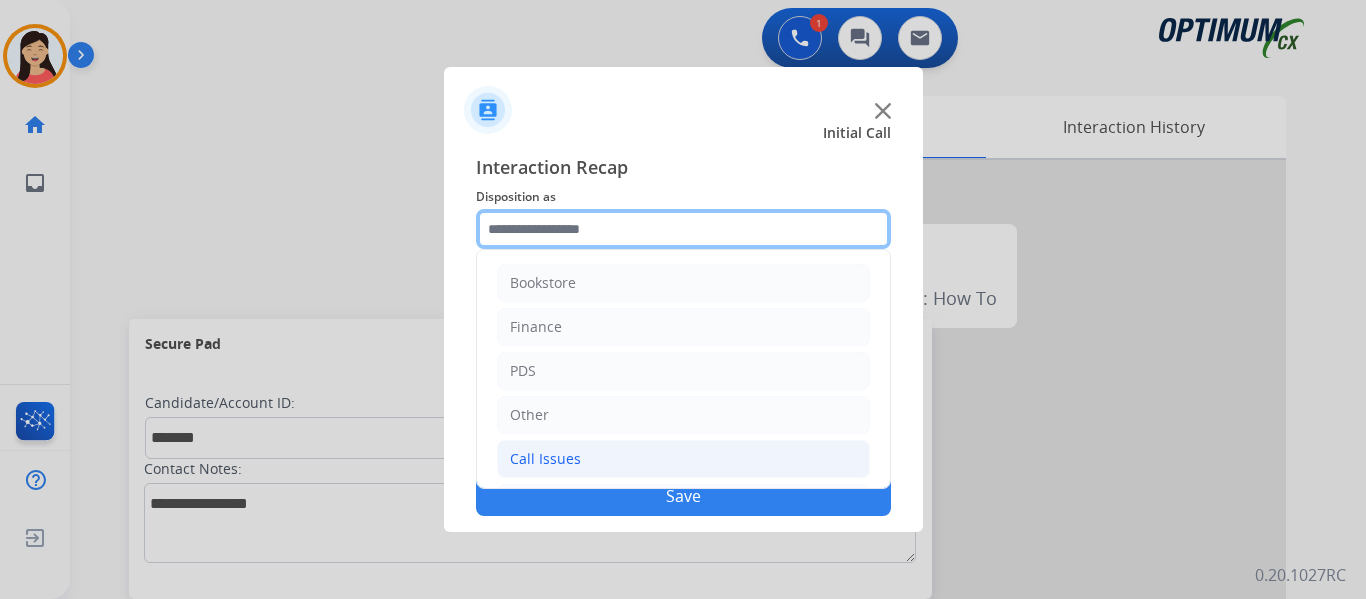 scroll, scrollTop: 136, scrollLeft: 0, axis: vertical 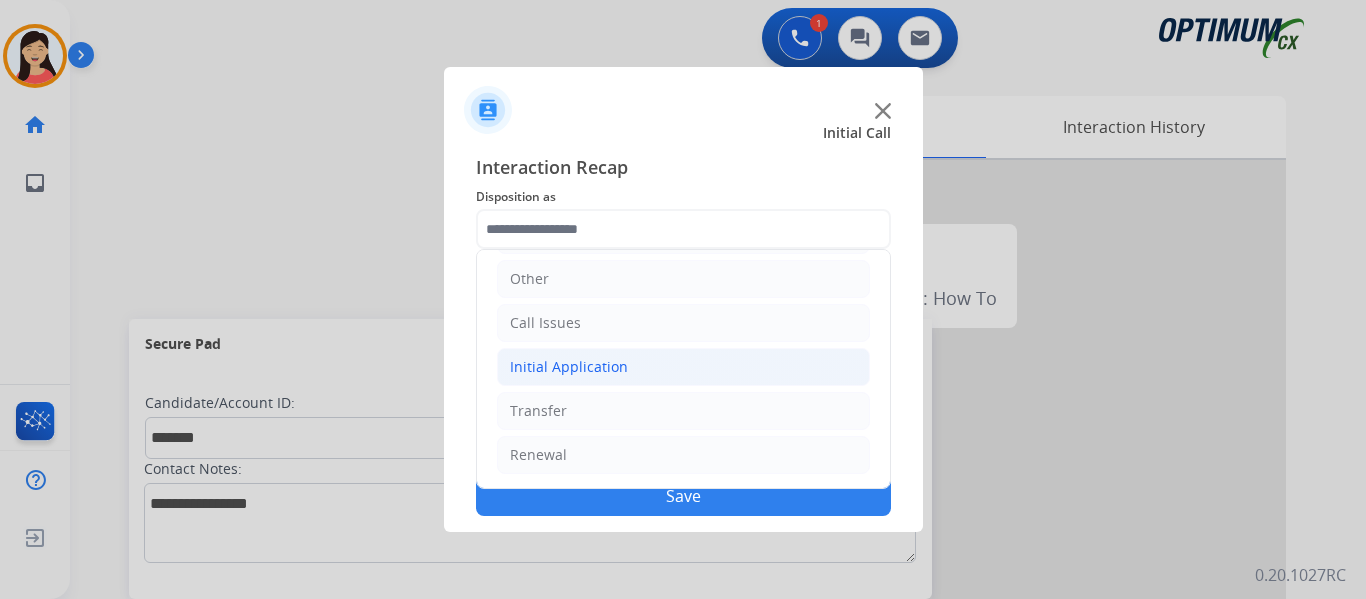 click on "Initial Application" 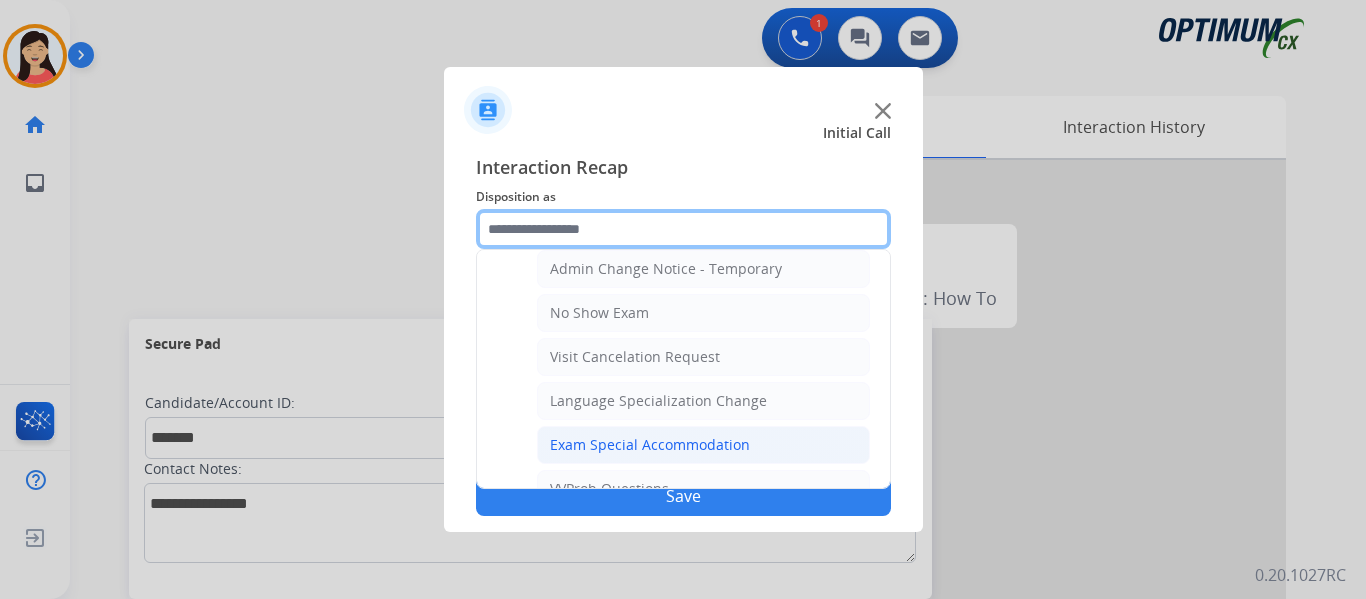 scroll, scrollTop: 836, scrollLeft: 0, axis: vertical 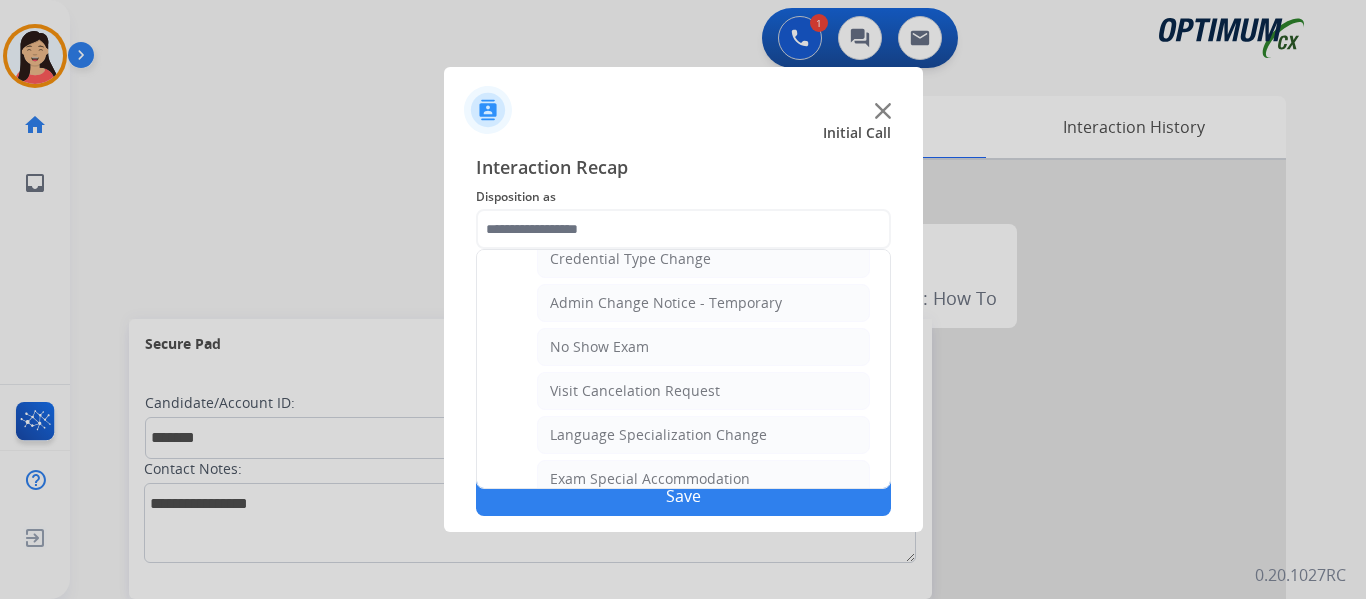 drag, startPoint x: 682, startPoint y: 397, endPoint x: 705, endPoint y: 409, distance: 25.942244 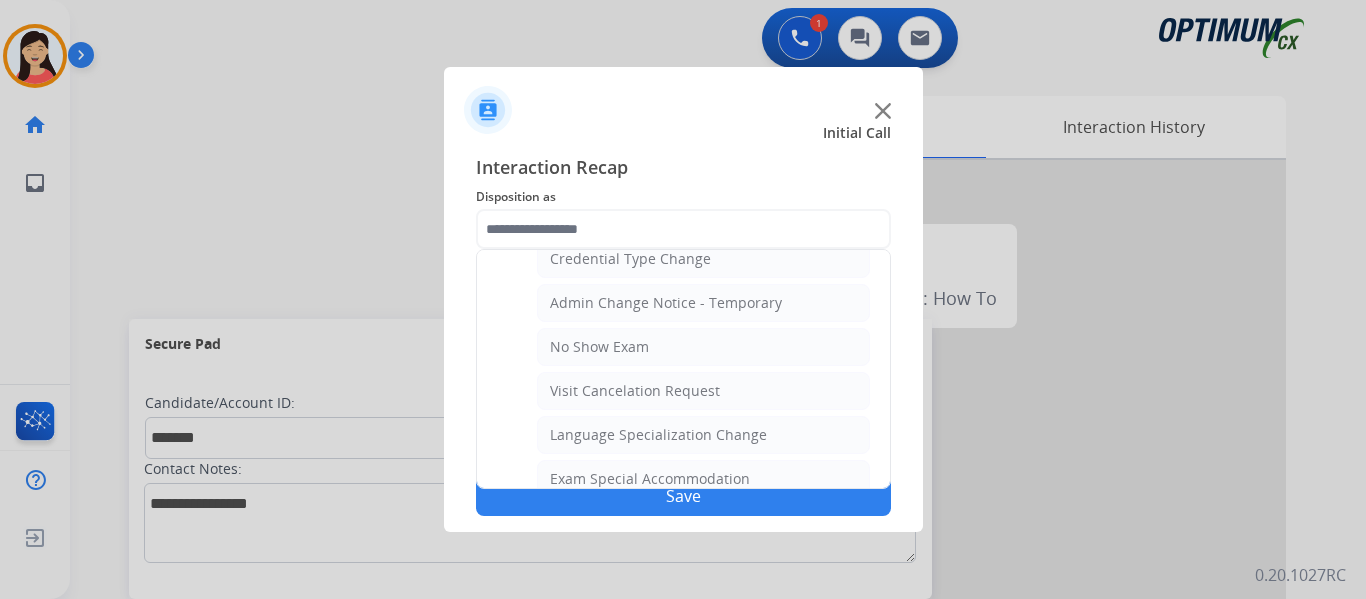 click on "Visit Cancelation Request" 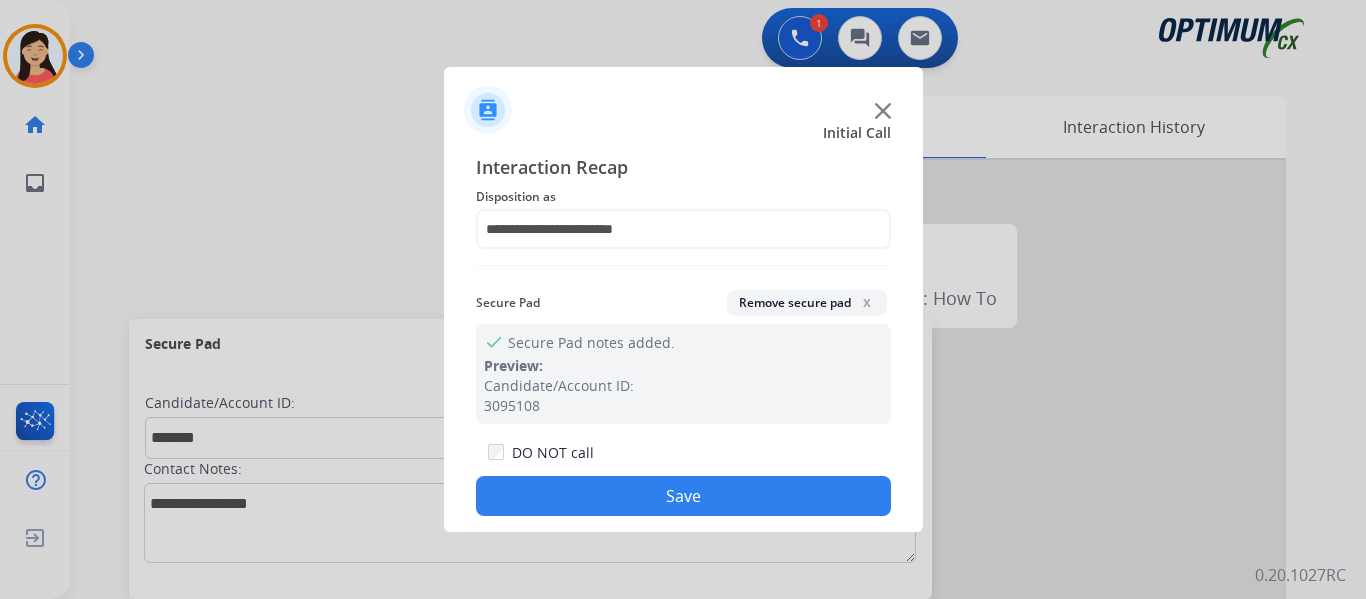 click on "Save" 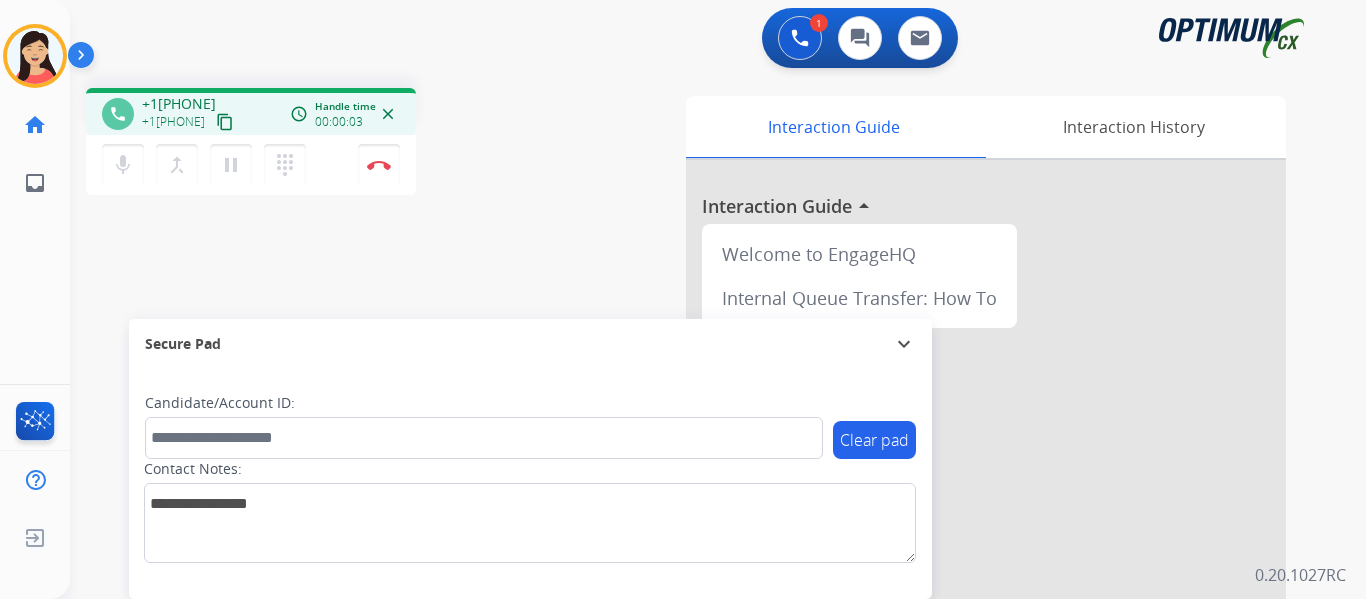 click on "content_copy" at bounding box center (225, 122) 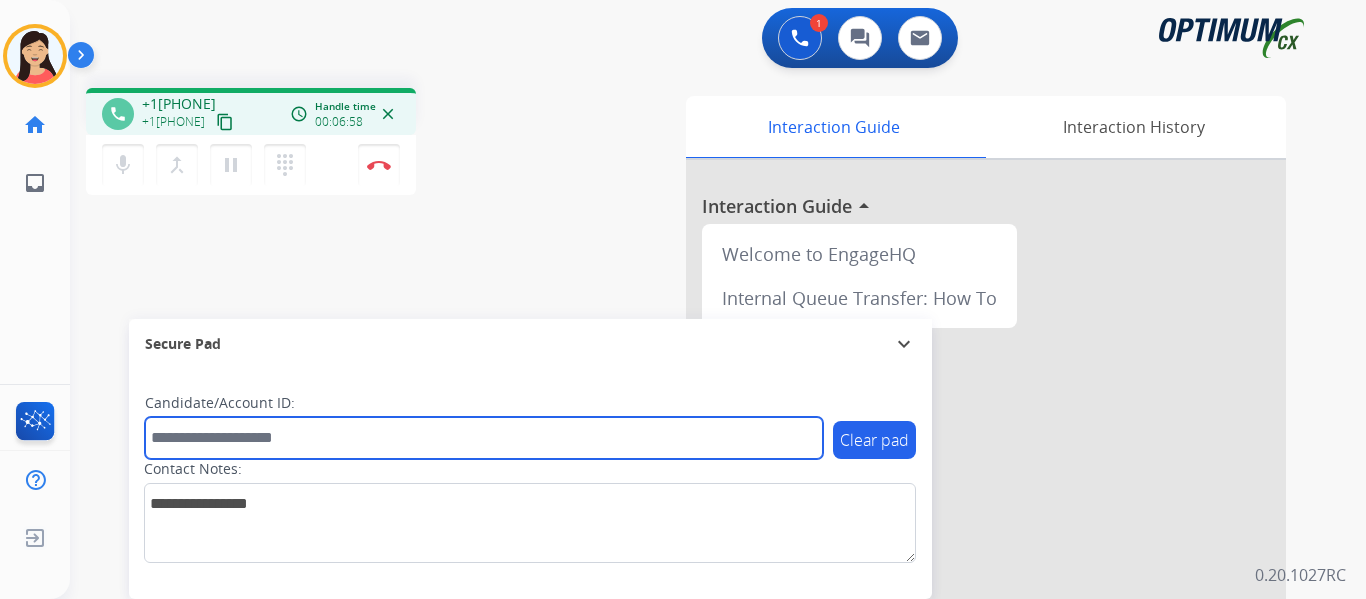 click at bounding box center (484, 438) 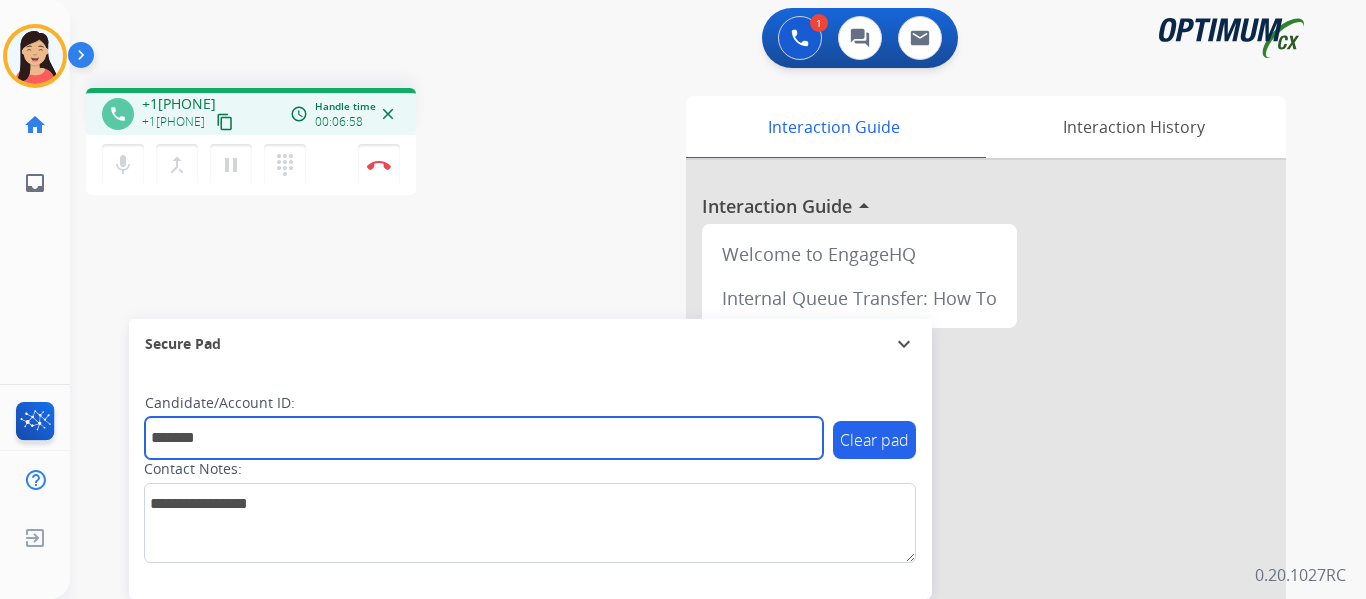 type on "*******" 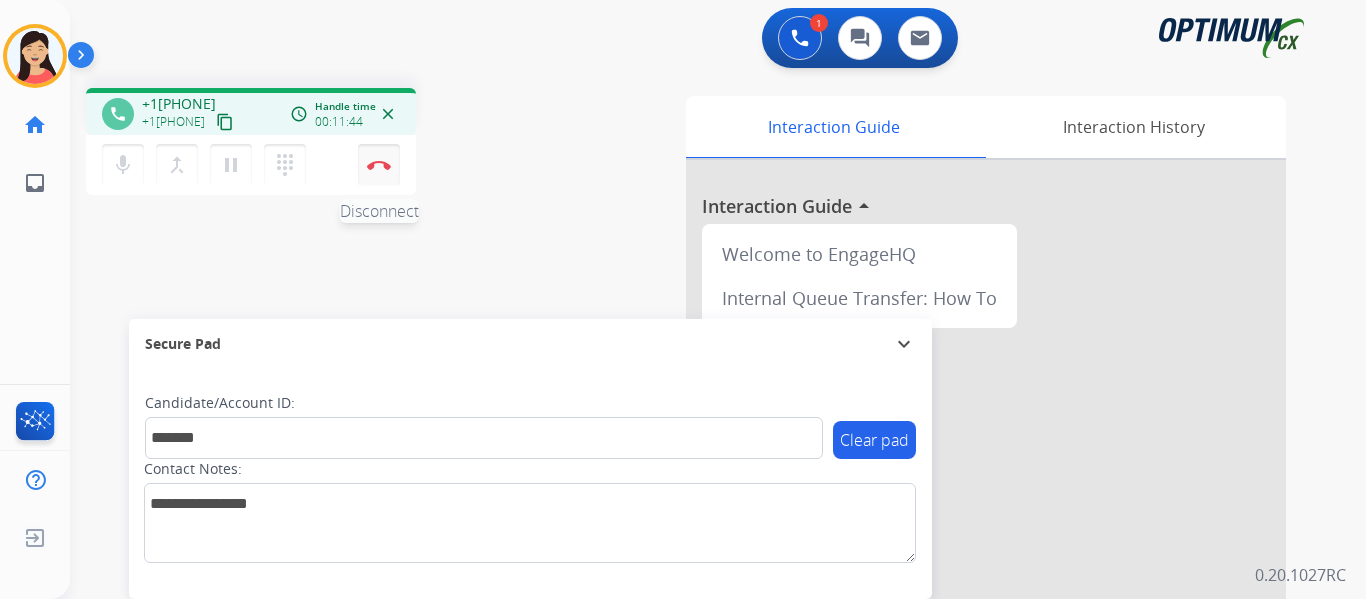 click at bounding box center (379, 165) 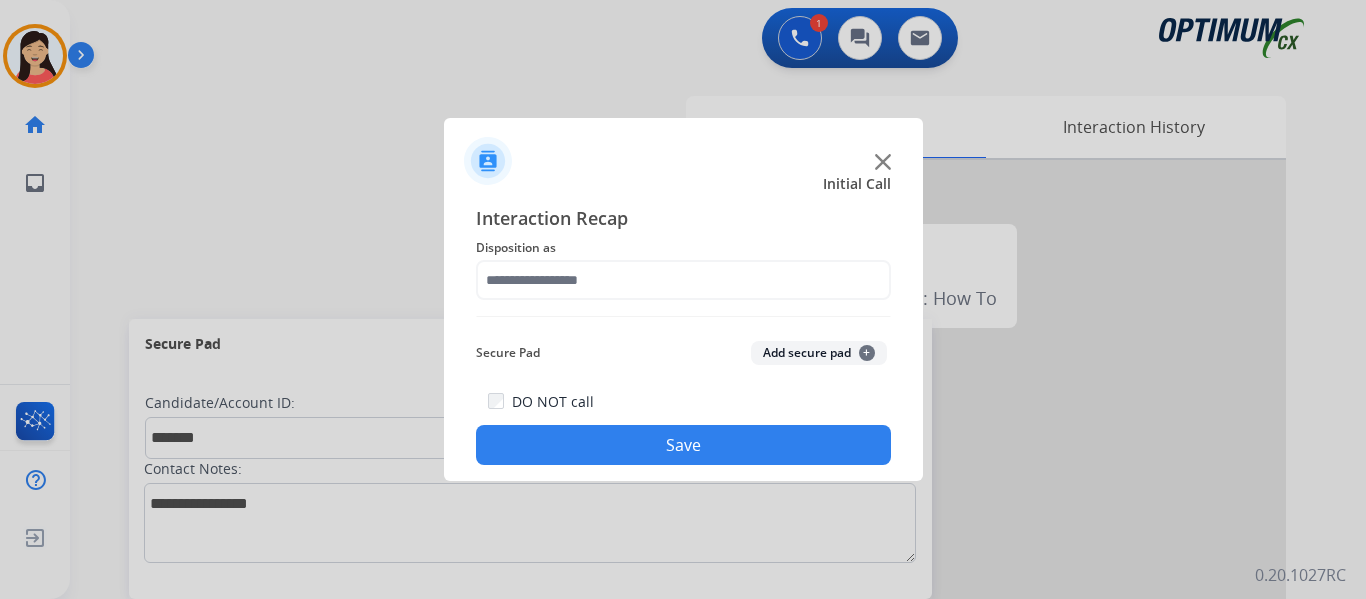 click on "Add secure pad  +" 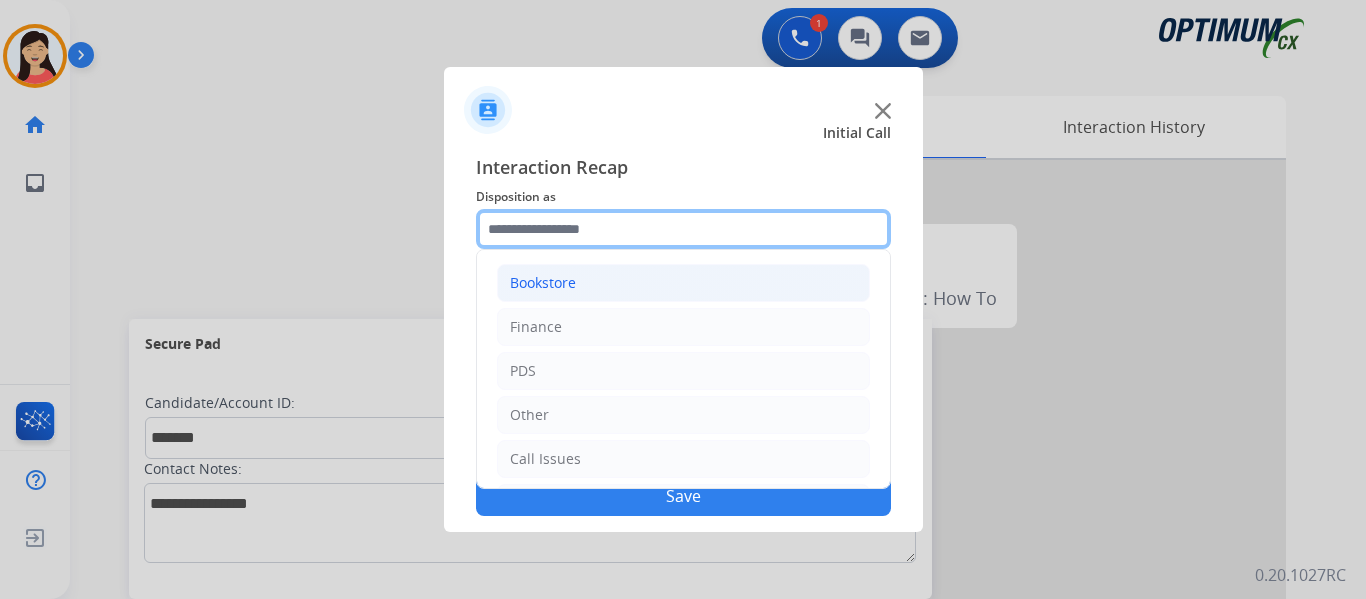 drag, startPoint x: 610, startPoint y: 240, endPoint x: 598, endPoint y: 266, distance: 28.635643 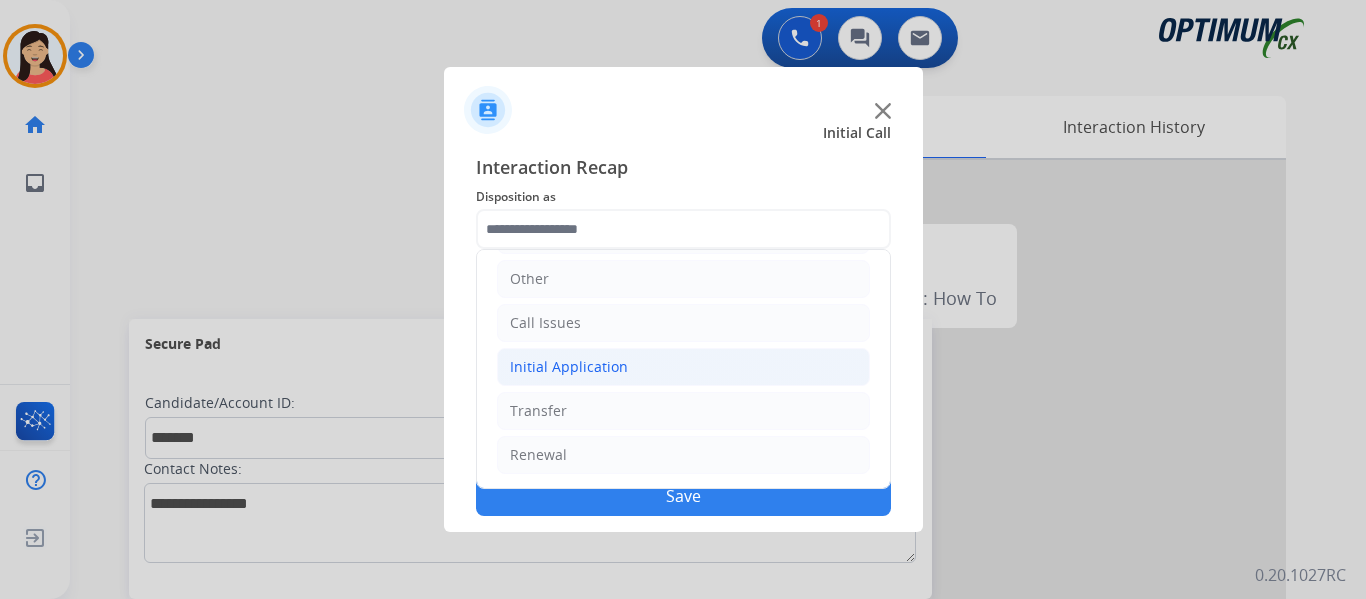 click on "Initial Application" 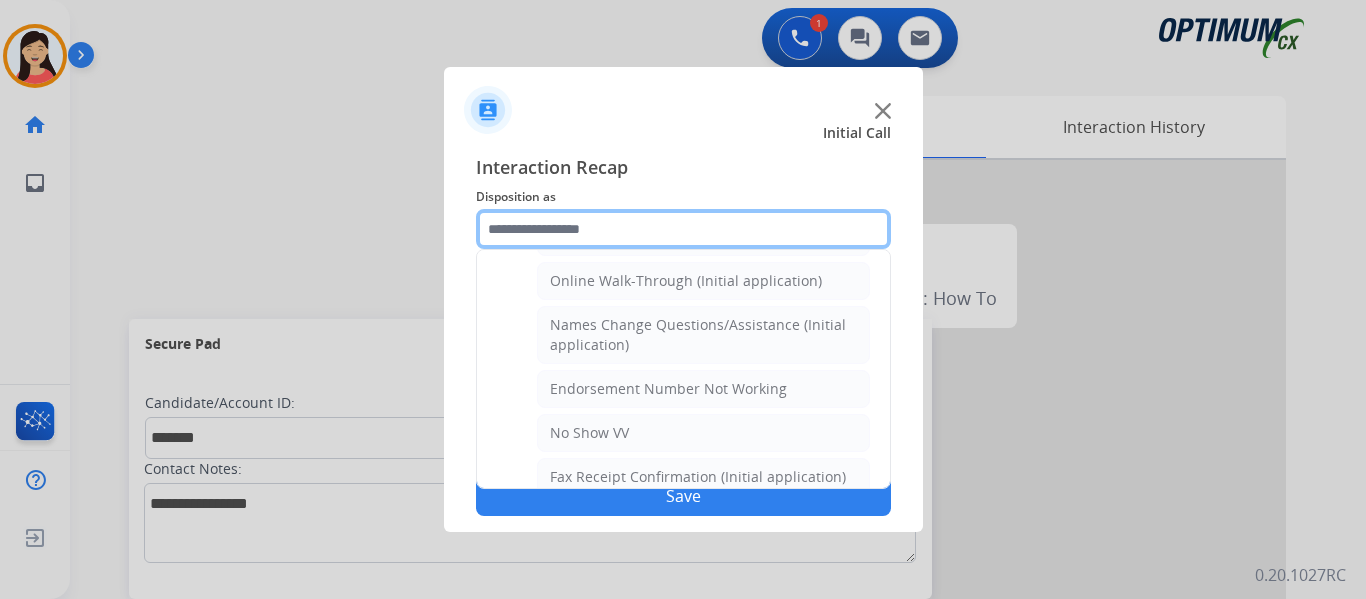 scroll, scrollTop: 1036, scrollLeft: 0, axis: vertical 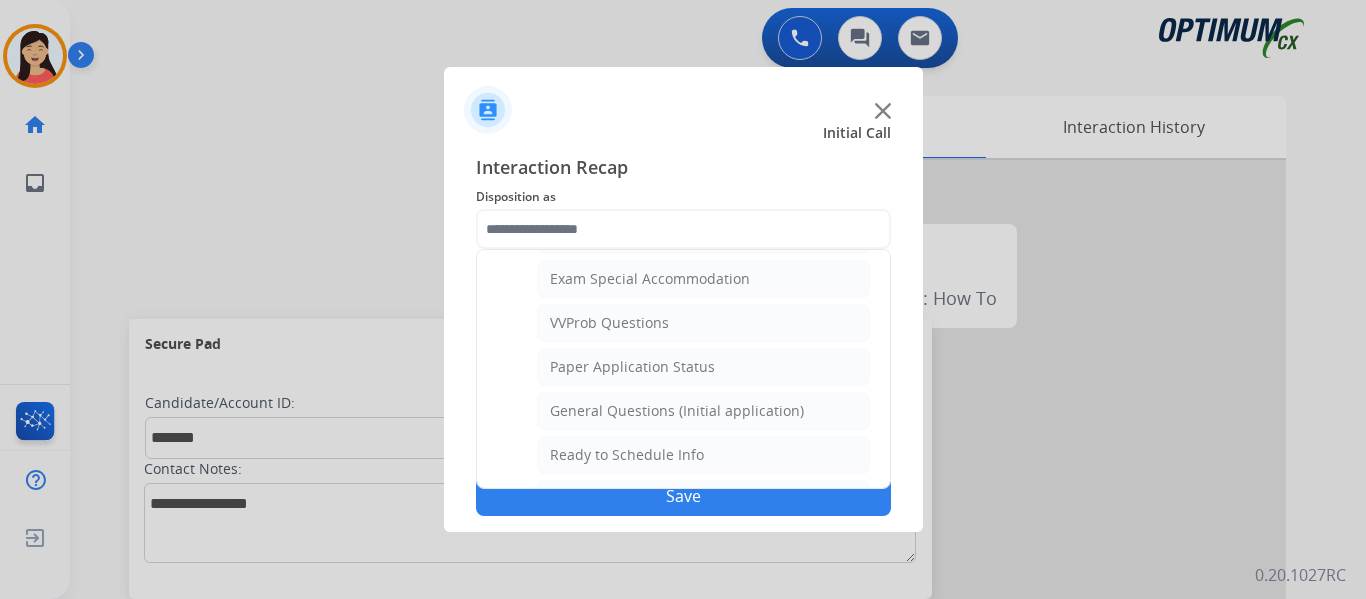 click on "General Questions (Initial application)" 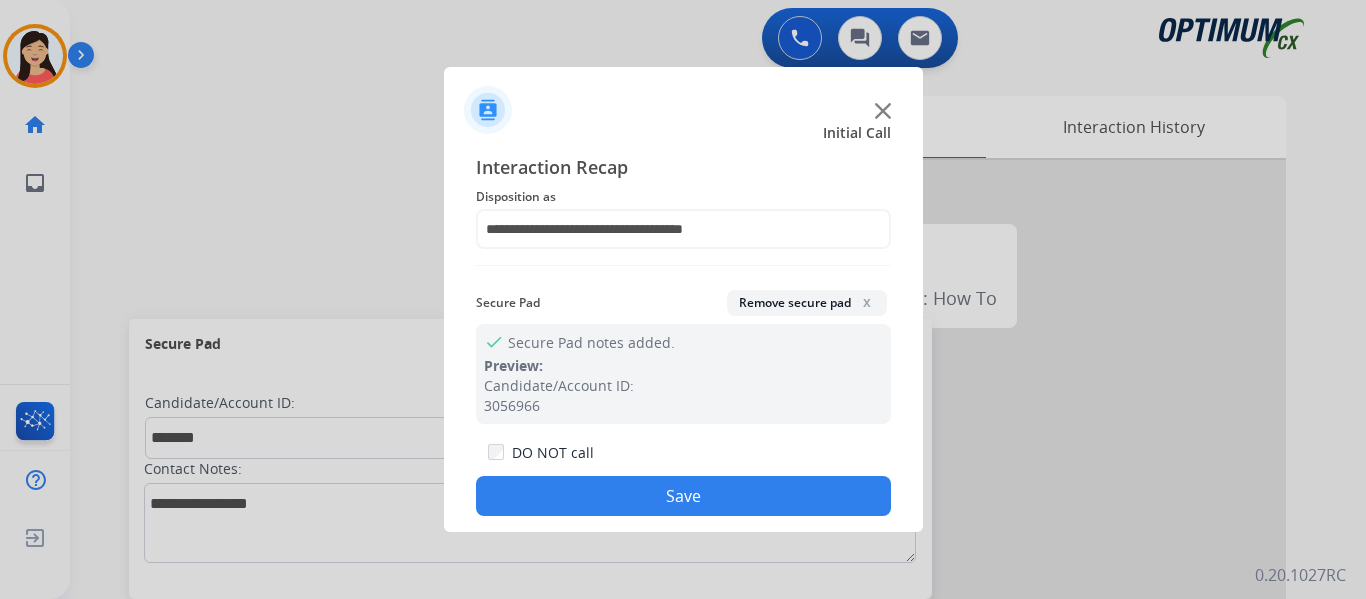click on "Save" 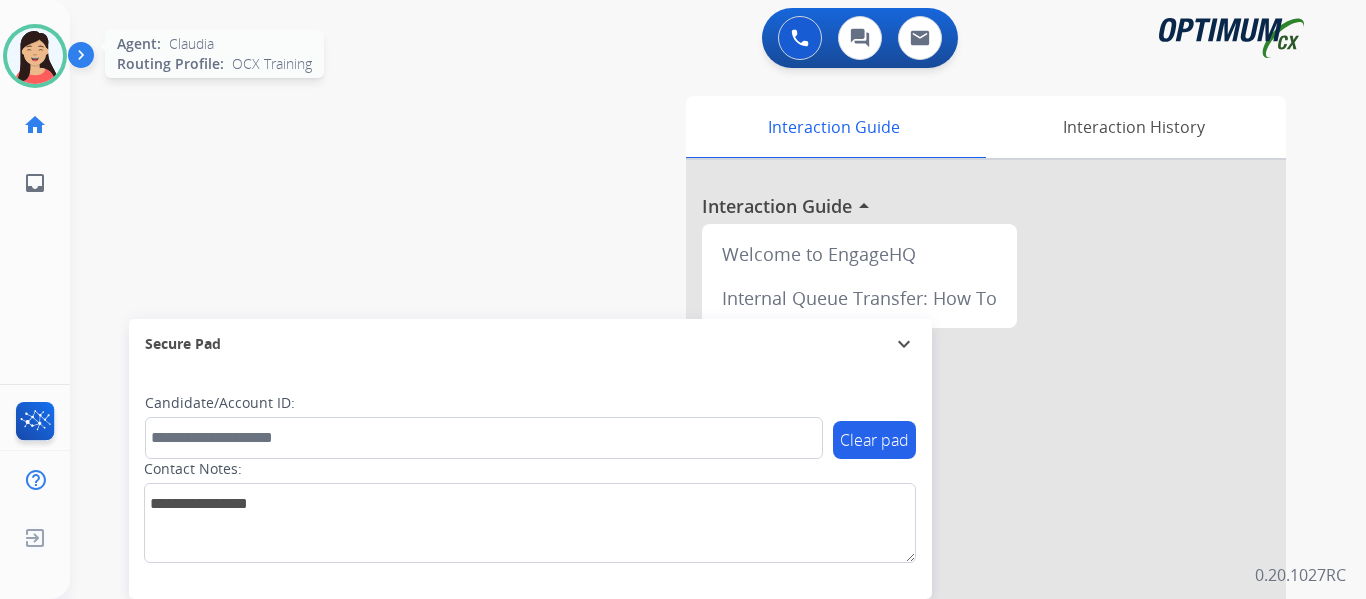 click at bounding box center (35, 56) 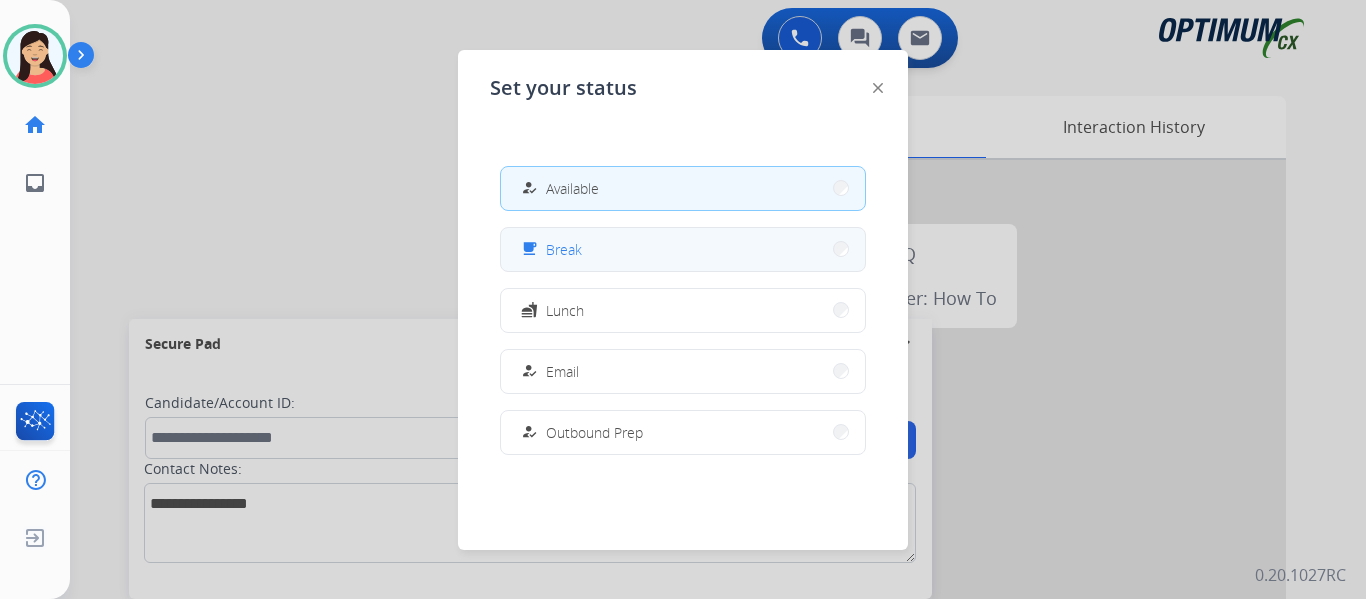 click on "free_breakfast Break" at bounding box center (683, 249) 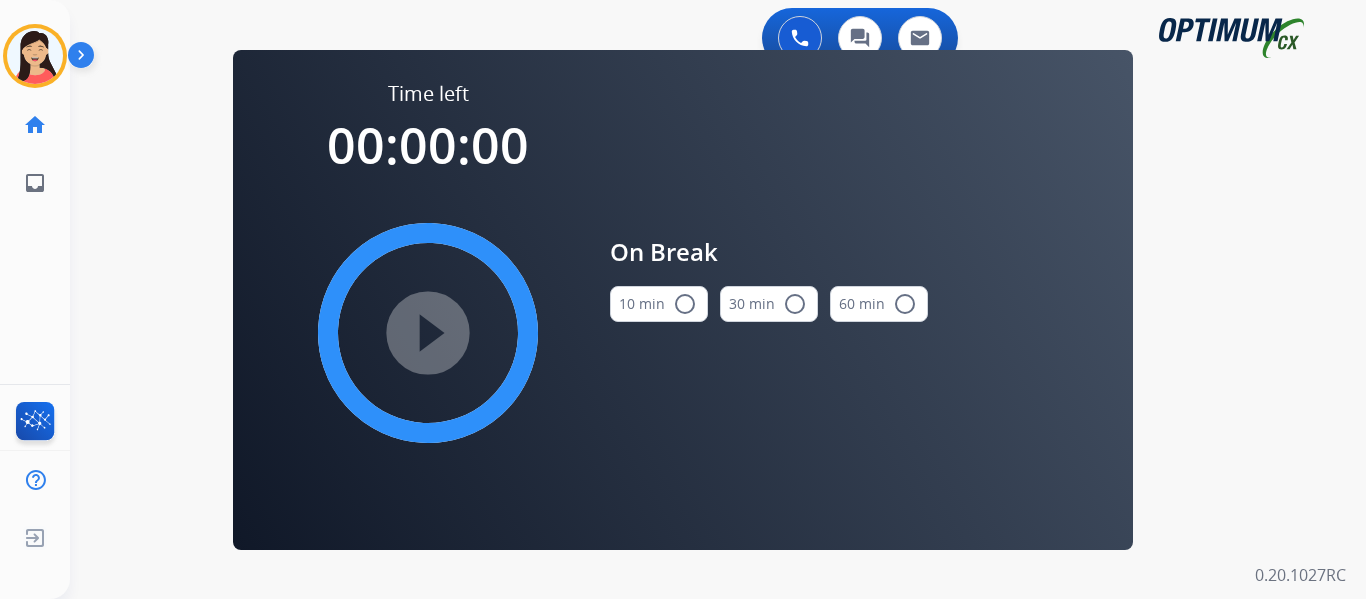 click on "radio_button_unchecked" at bounding box center [685, 304] 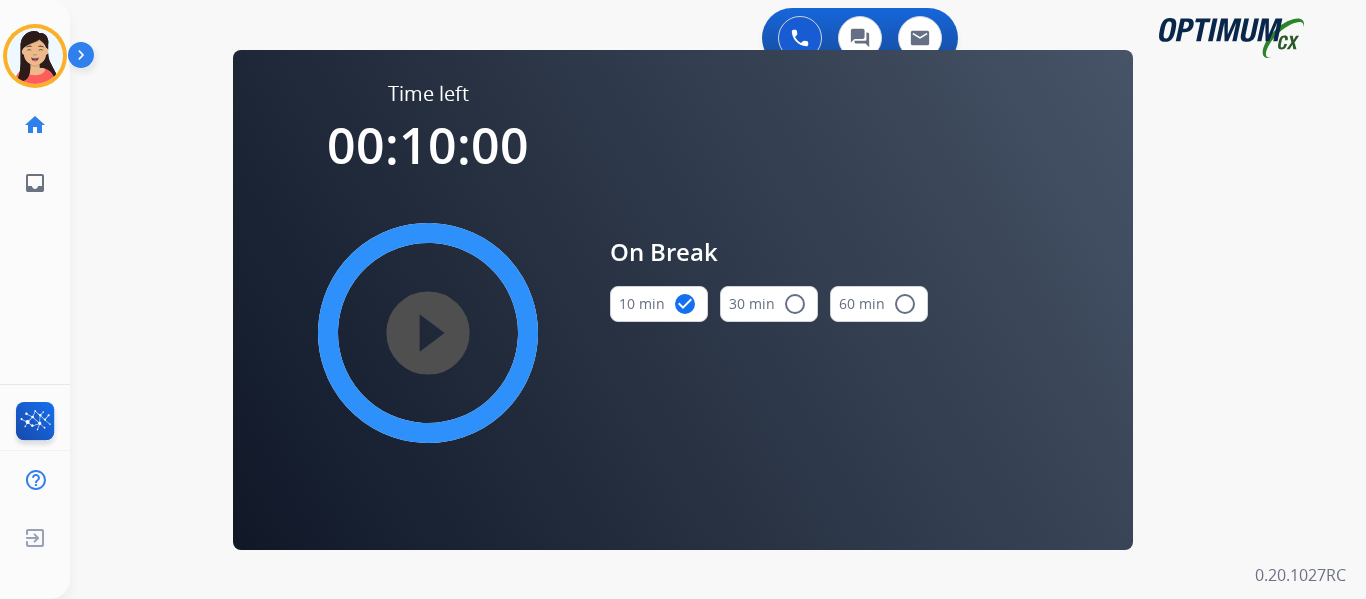 click on "play_circle_filled" at bounding box center [428, 333] 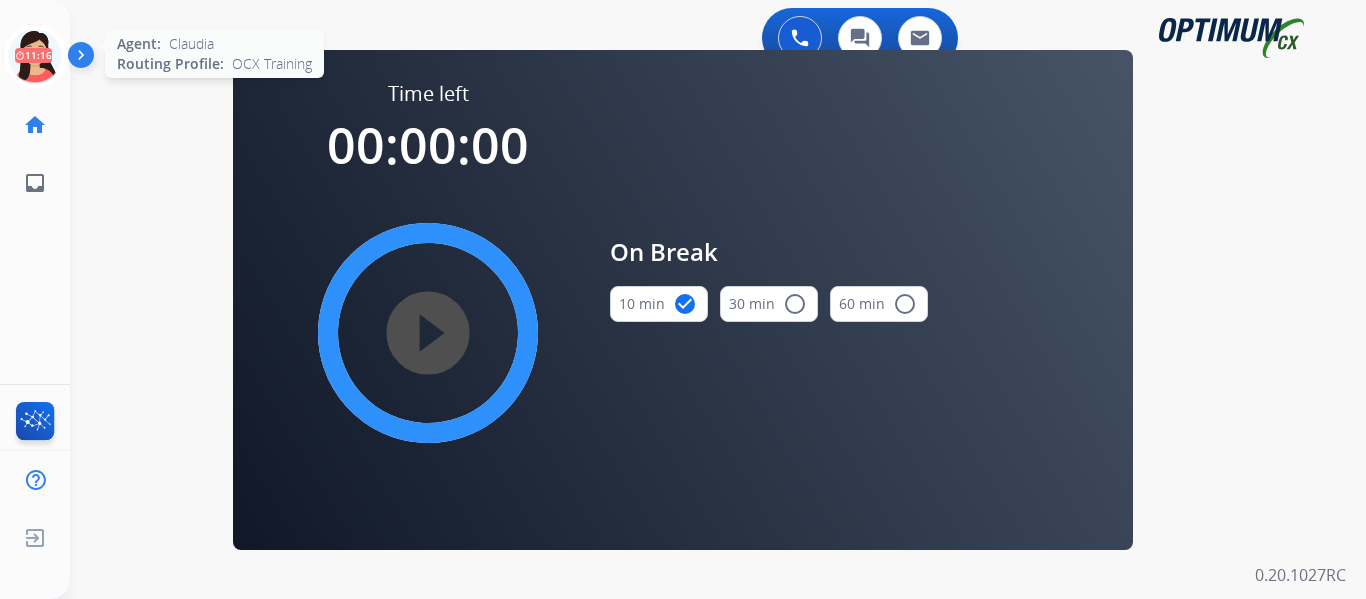 click 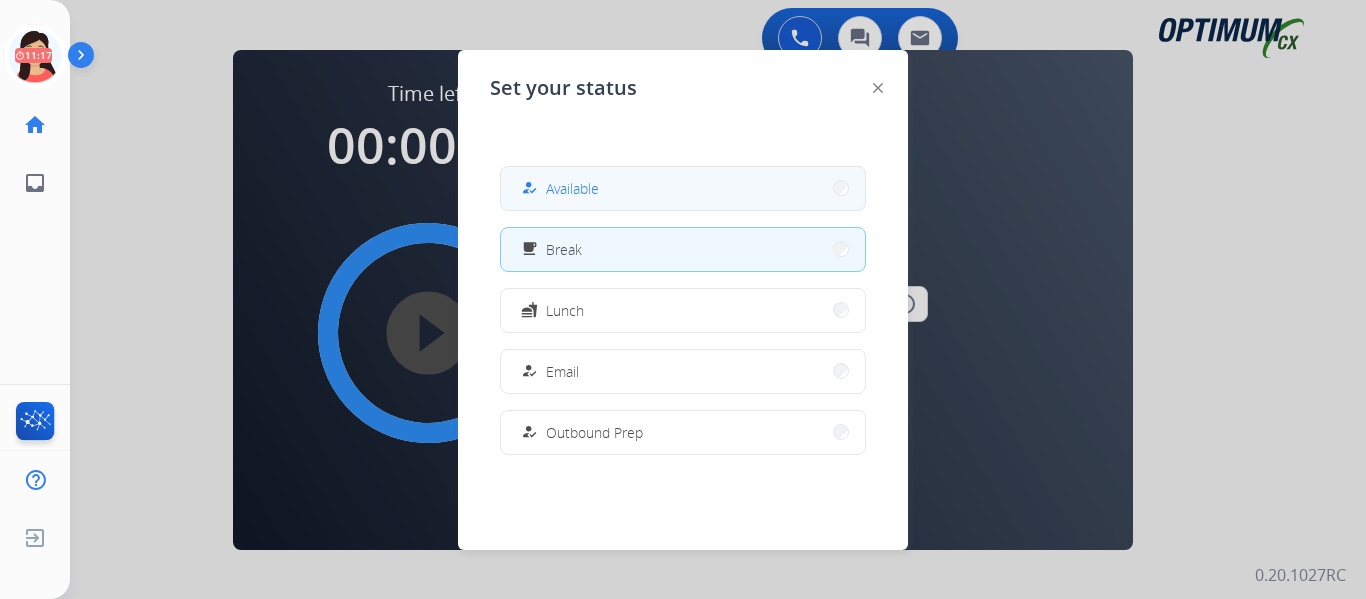 click on "Available" at bounding box center (572, 188) 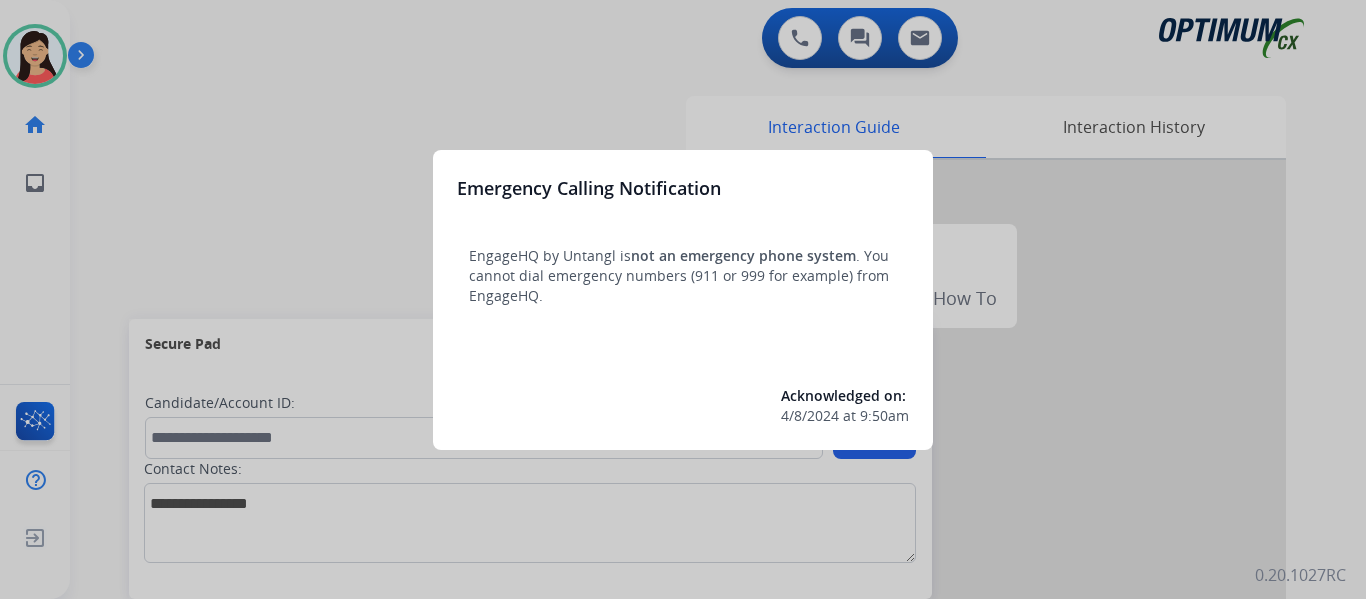 scroll, scrollTop: 0, scrollLeft: 0, axis: both 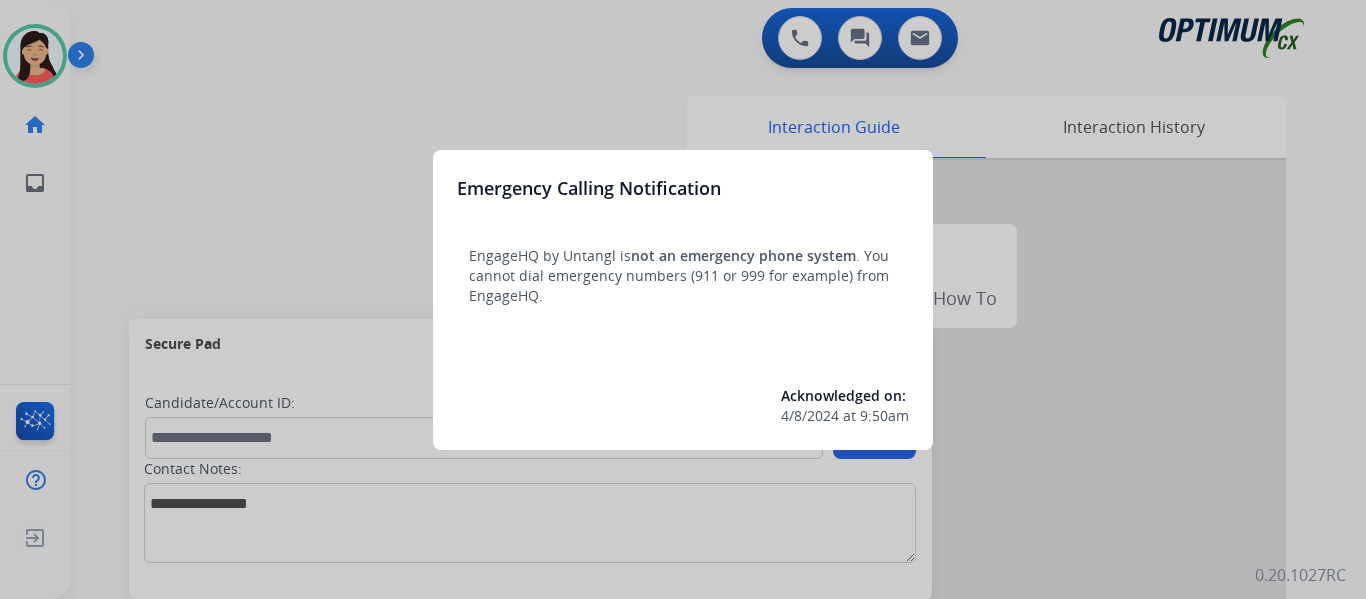 click at bounding box center [683, 299] 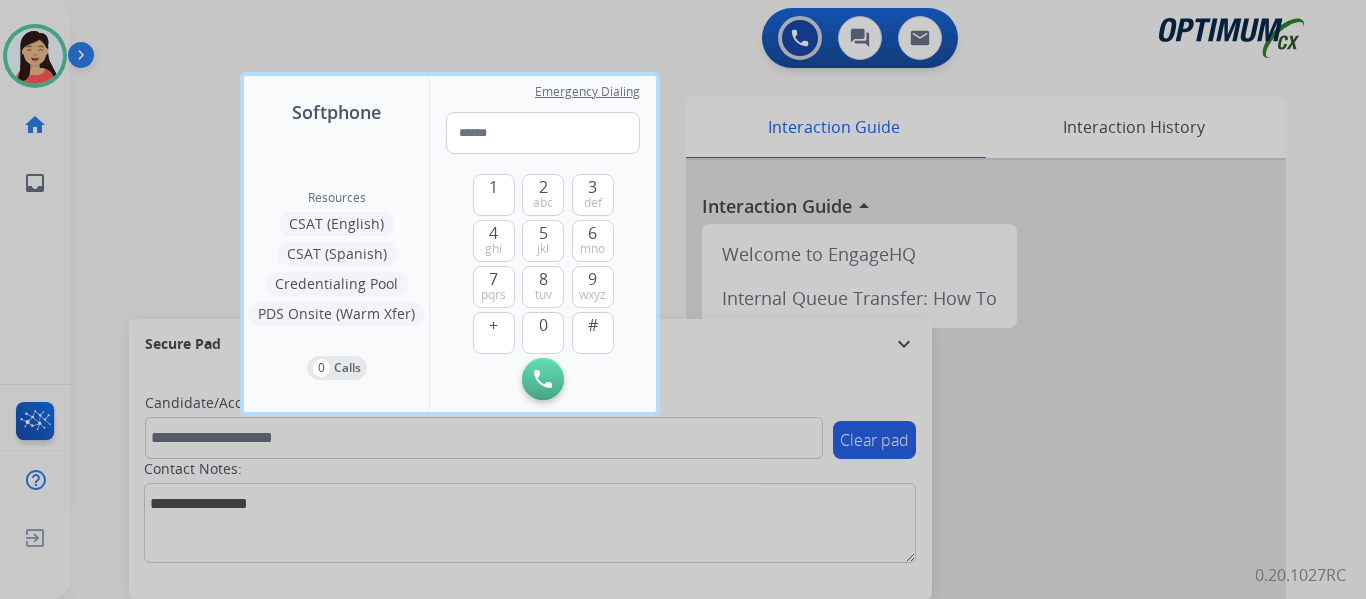 click at bounding box center (683, 299) 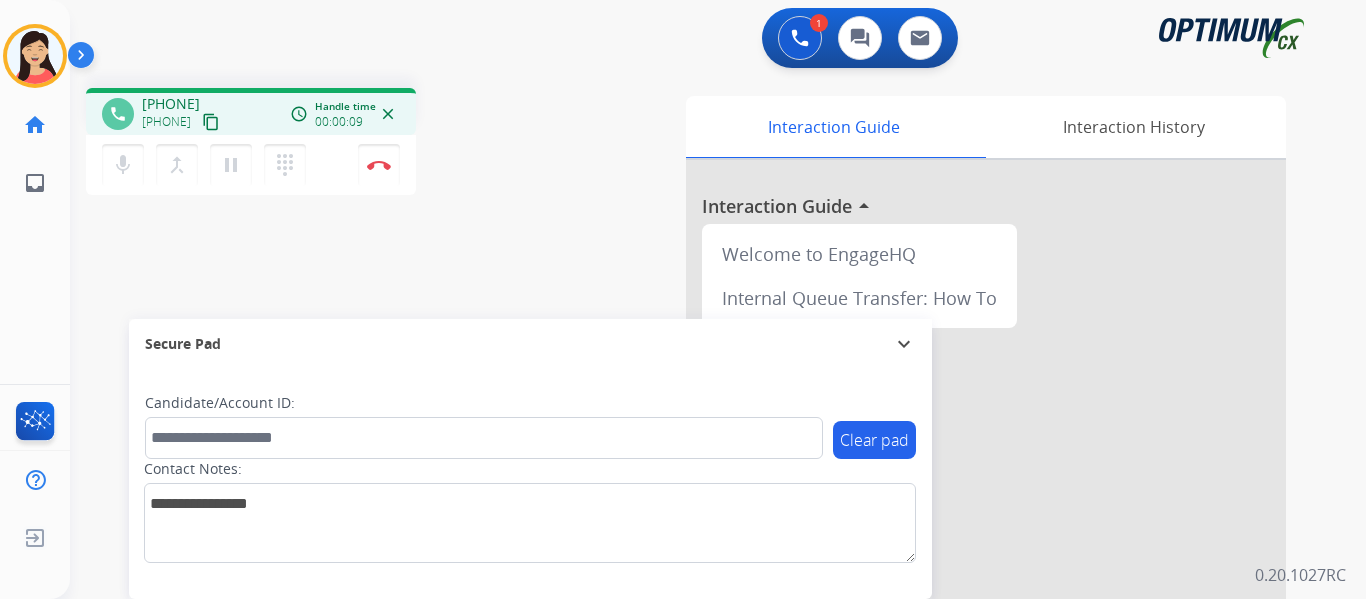 click on "content_copy" at bounding box center (211, 122) 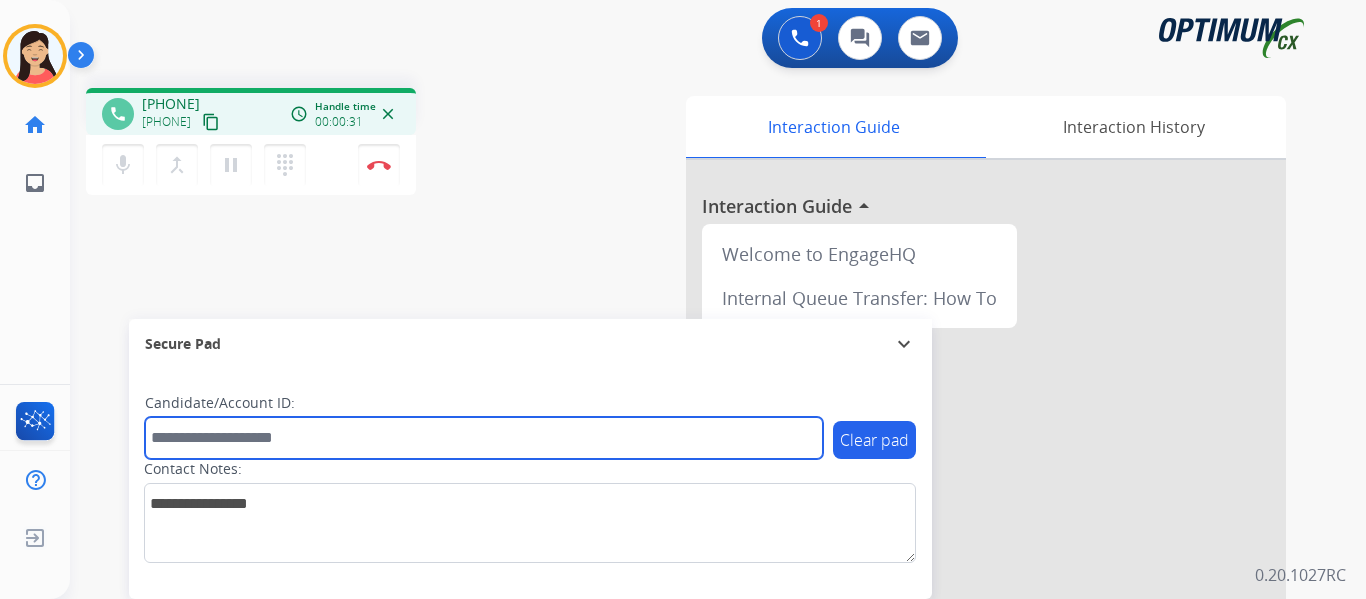click at bounding box center (484, 438) 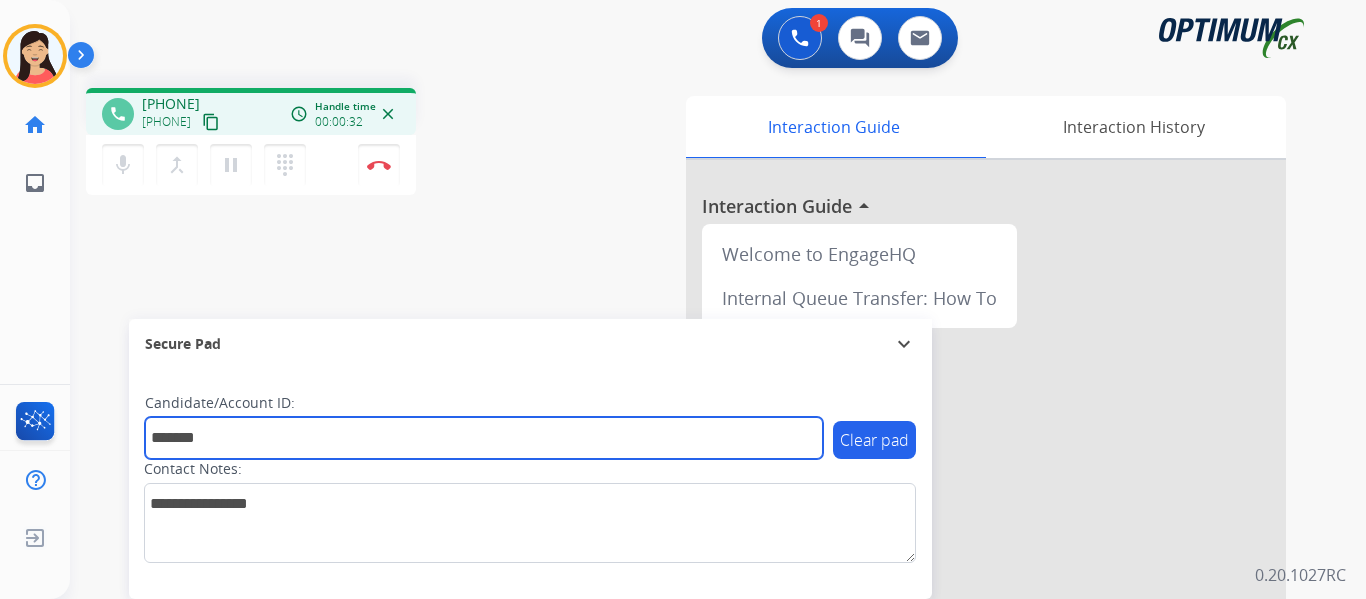 type on "*******" 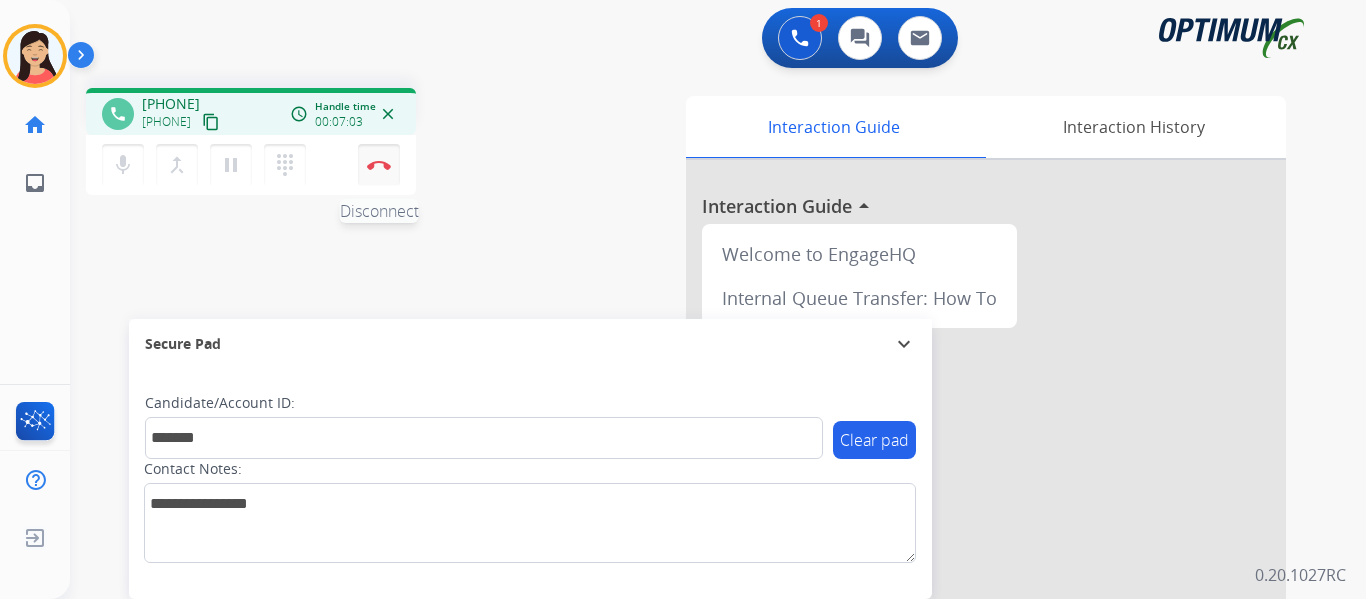 click at bounding box center [379, 165] 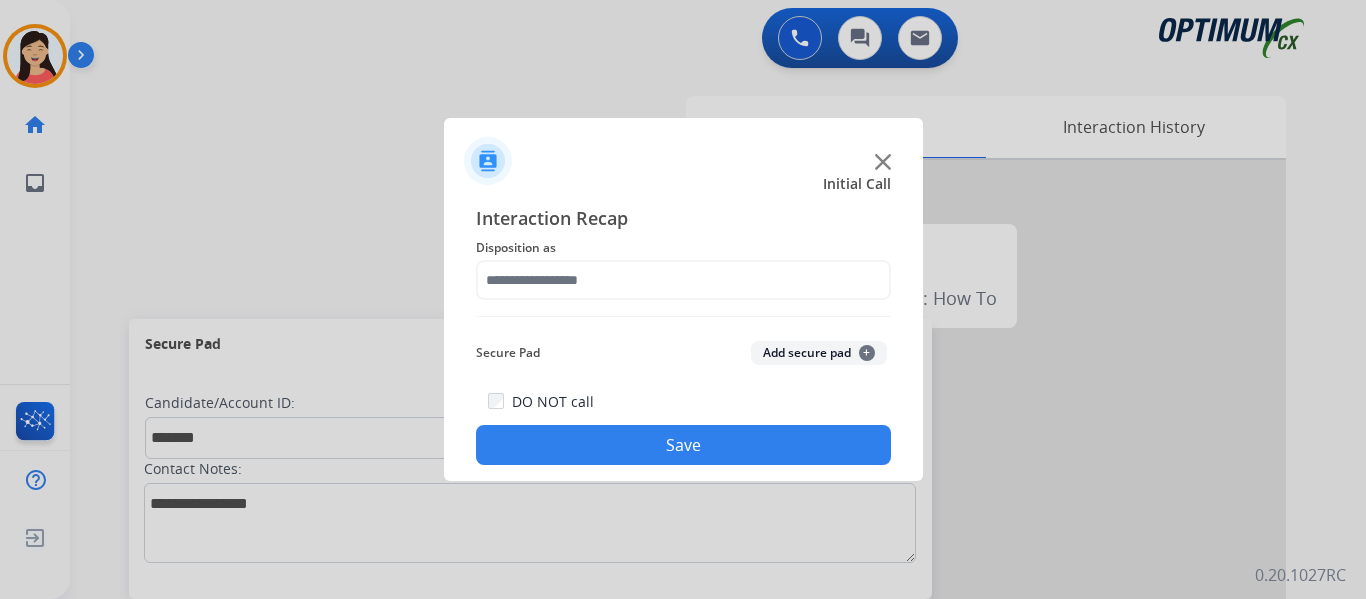 drag, startPoint x: 790, startPoint y: 347, endPoint x: 758, endPoint y: 315, distance: 45.254833 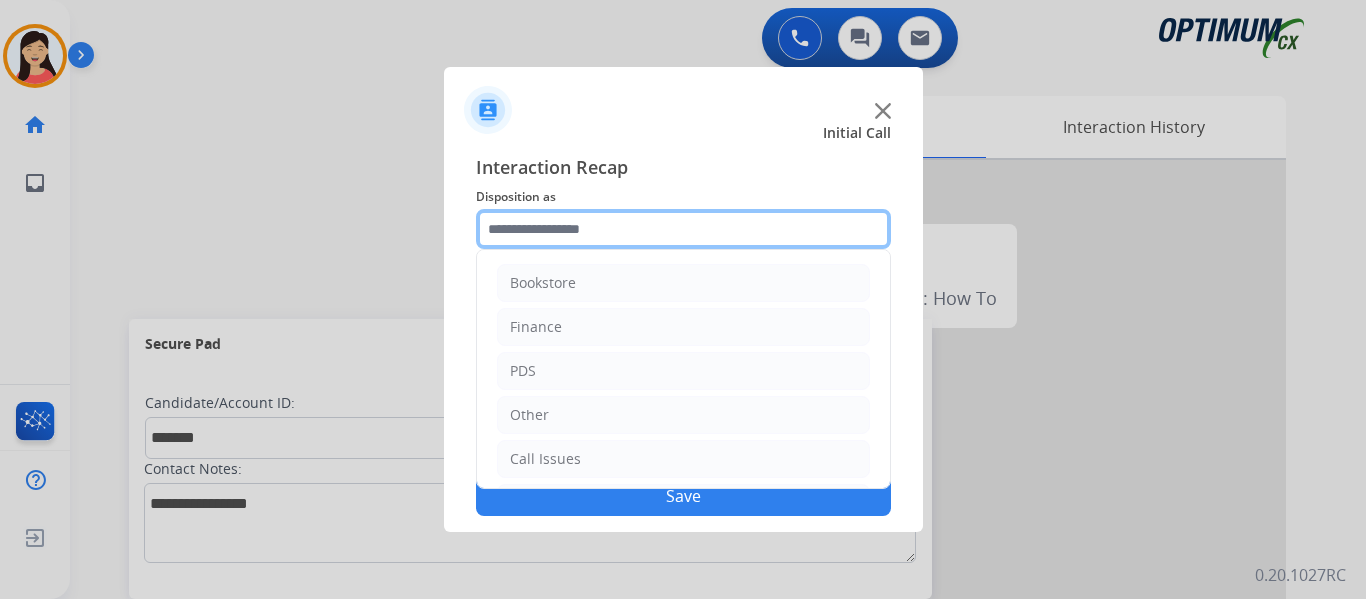 click 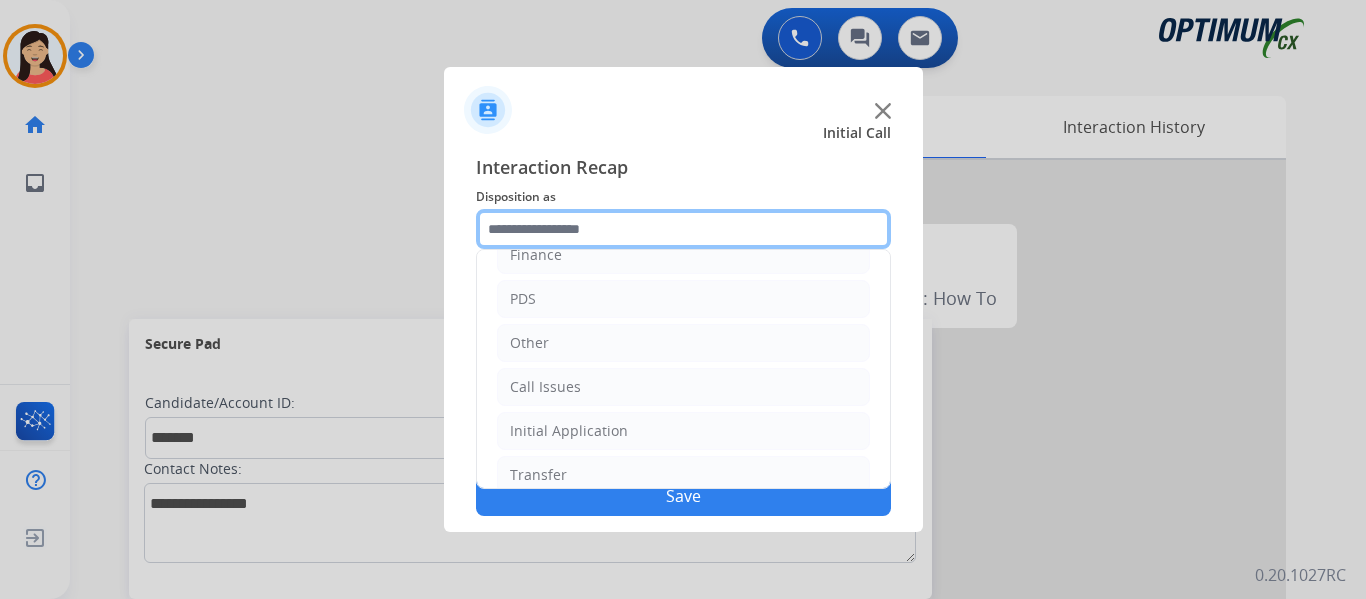 scroll, scrollTop: 136, scrollLeft: 0, axis: vertical 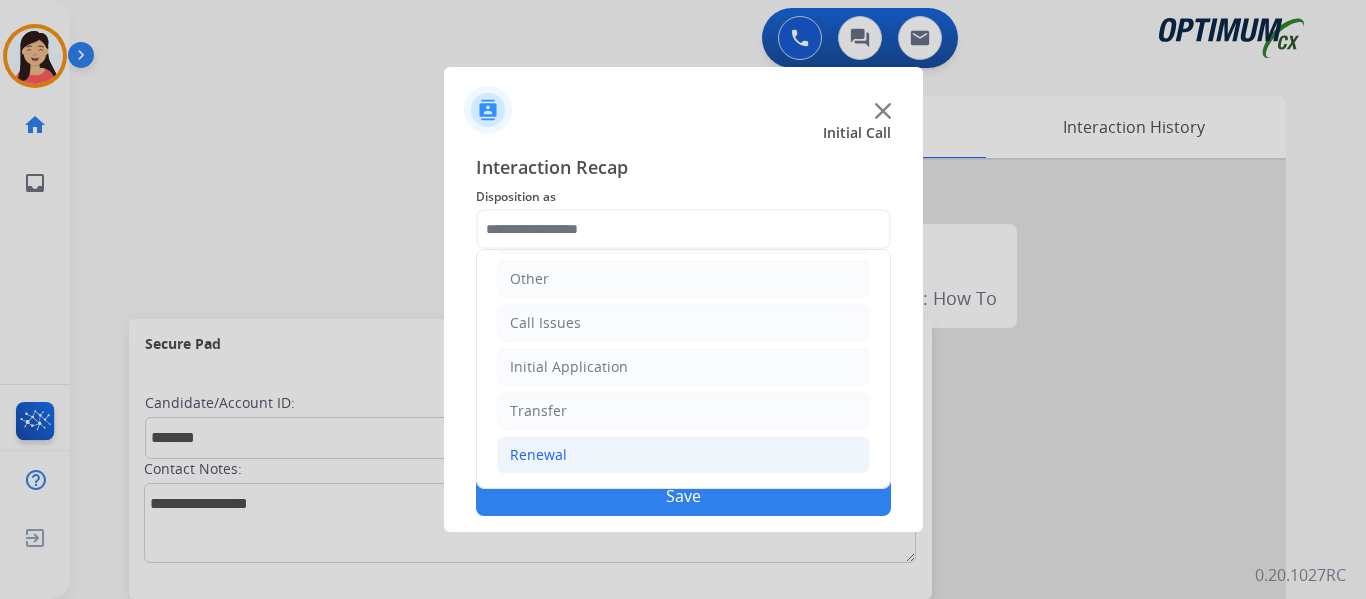 click on "Renewal" 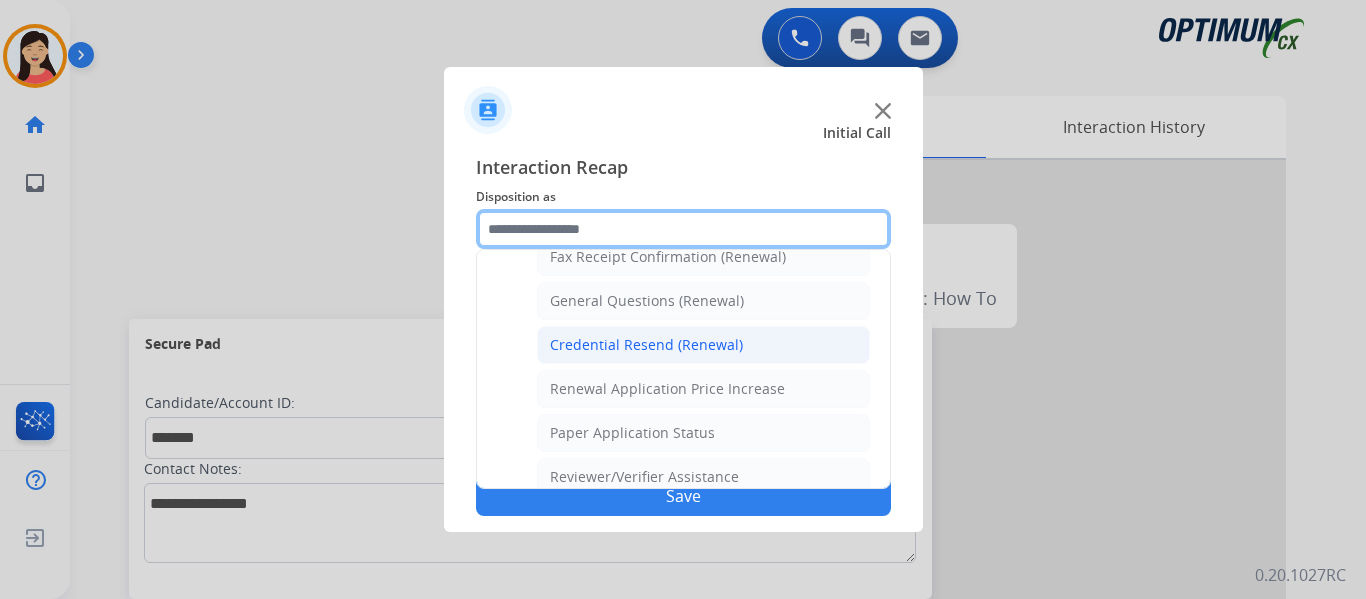 scroll, scrollTop: 572, scrollLeft: 0, axis: vertical 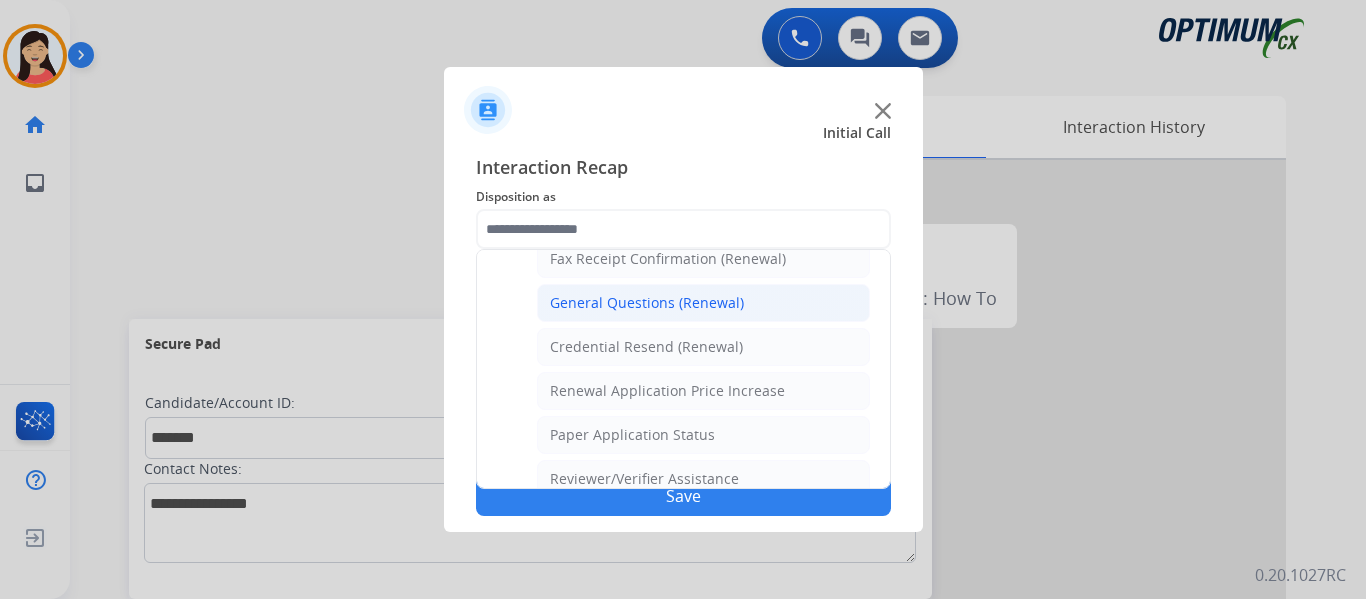 click on "General Questions (Renewal)" 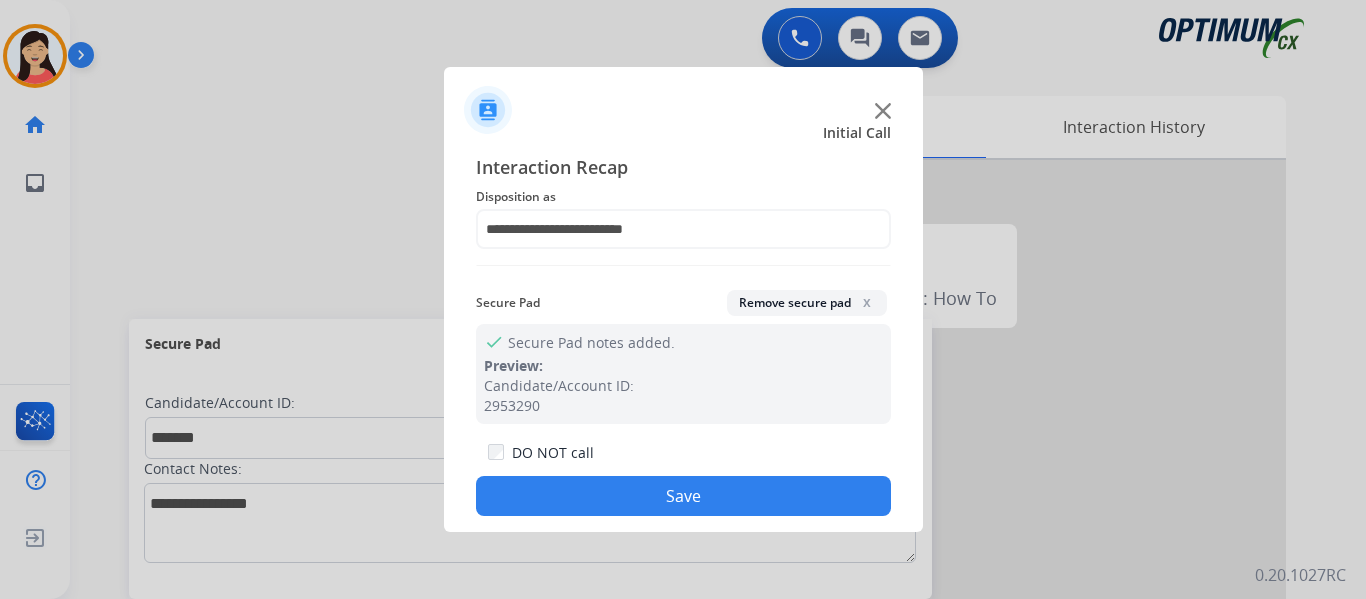 click on "Save" 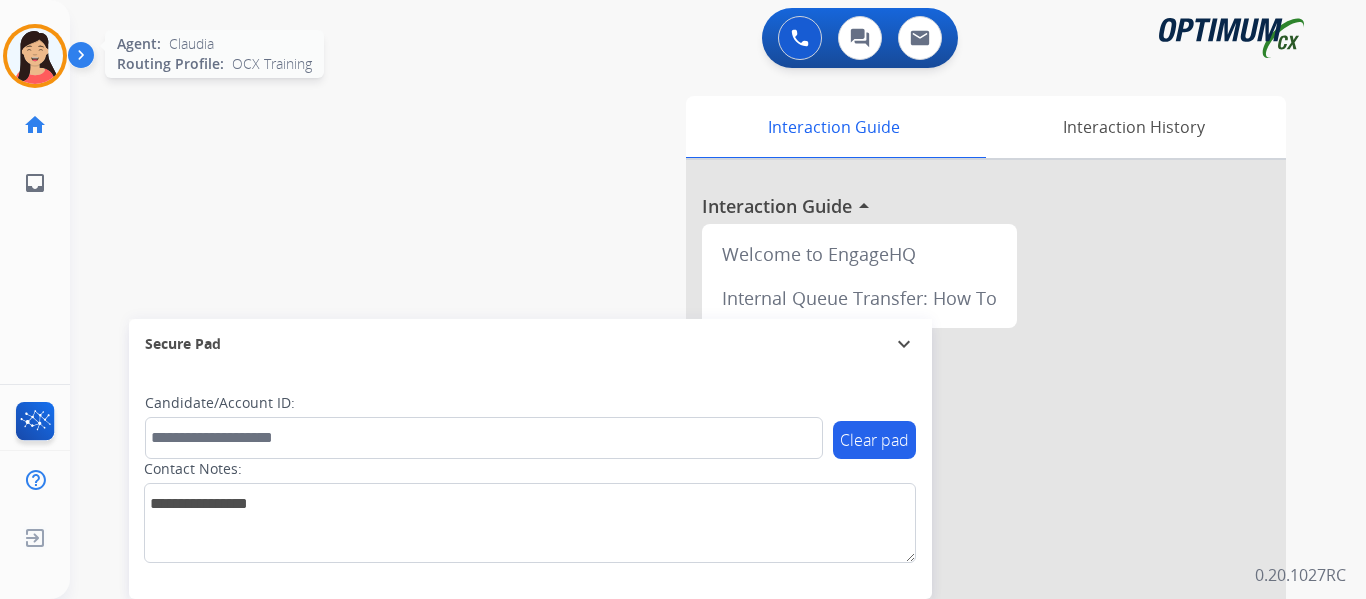 click at bounding box center (35, 56) 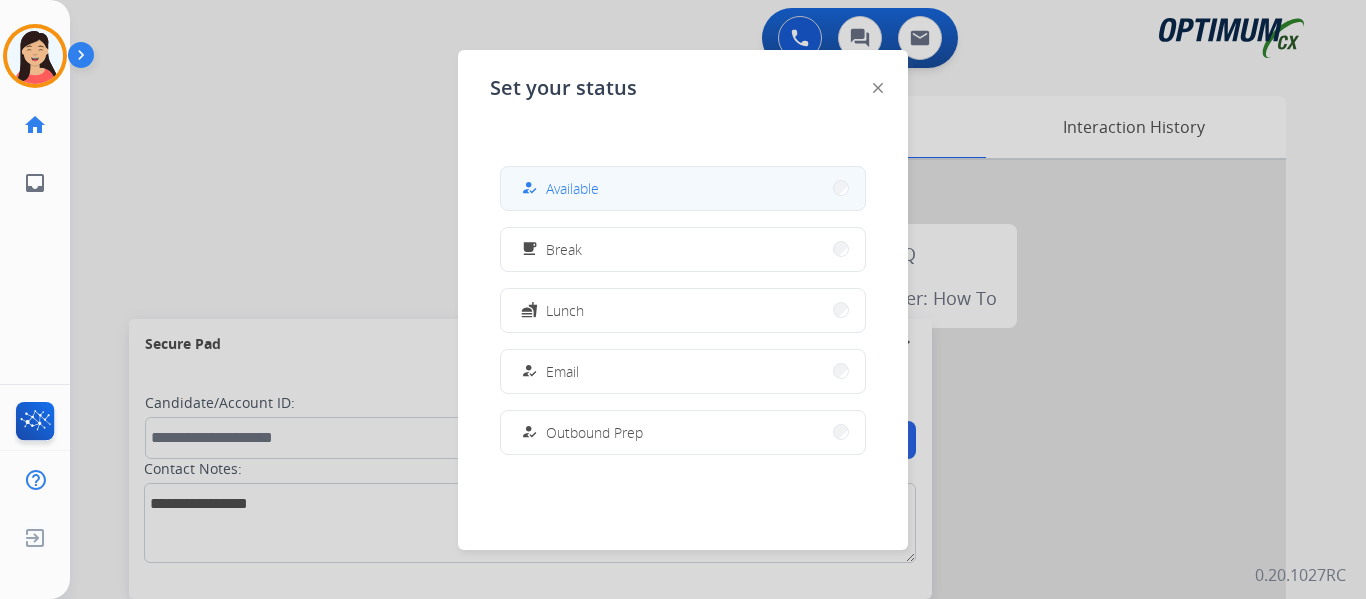 click on "how_to_reg Available" at bounding box center (683, 188) 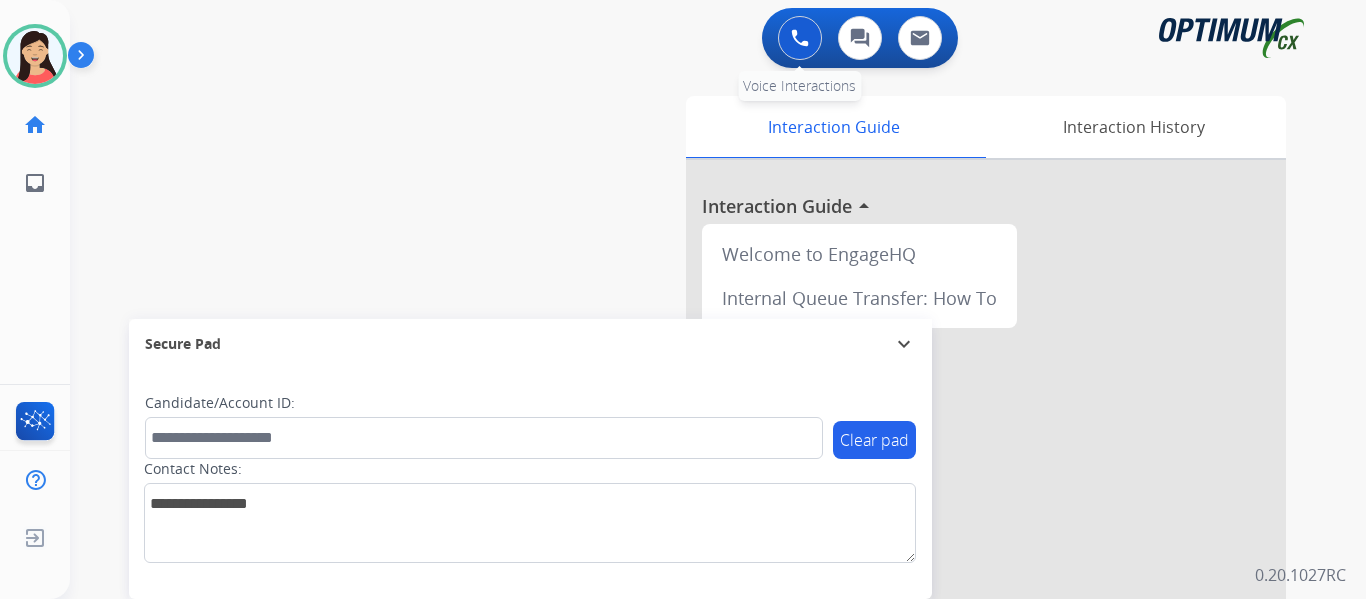 click at bounding box center (800, 38) 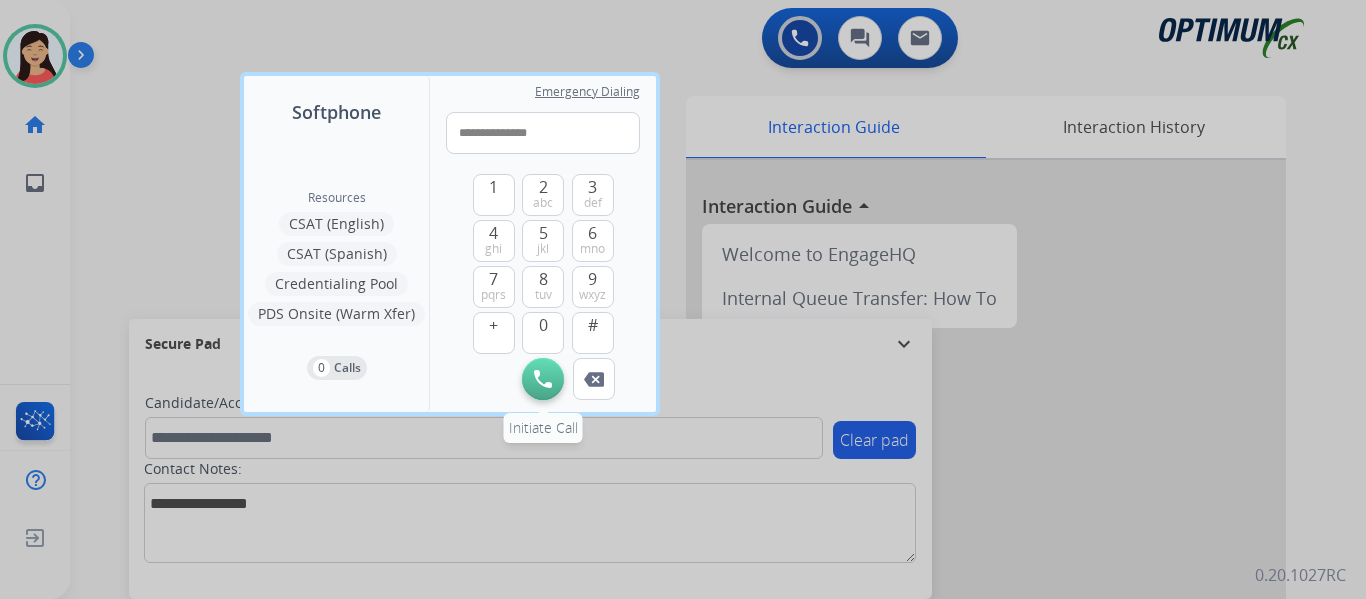 type on "**********" 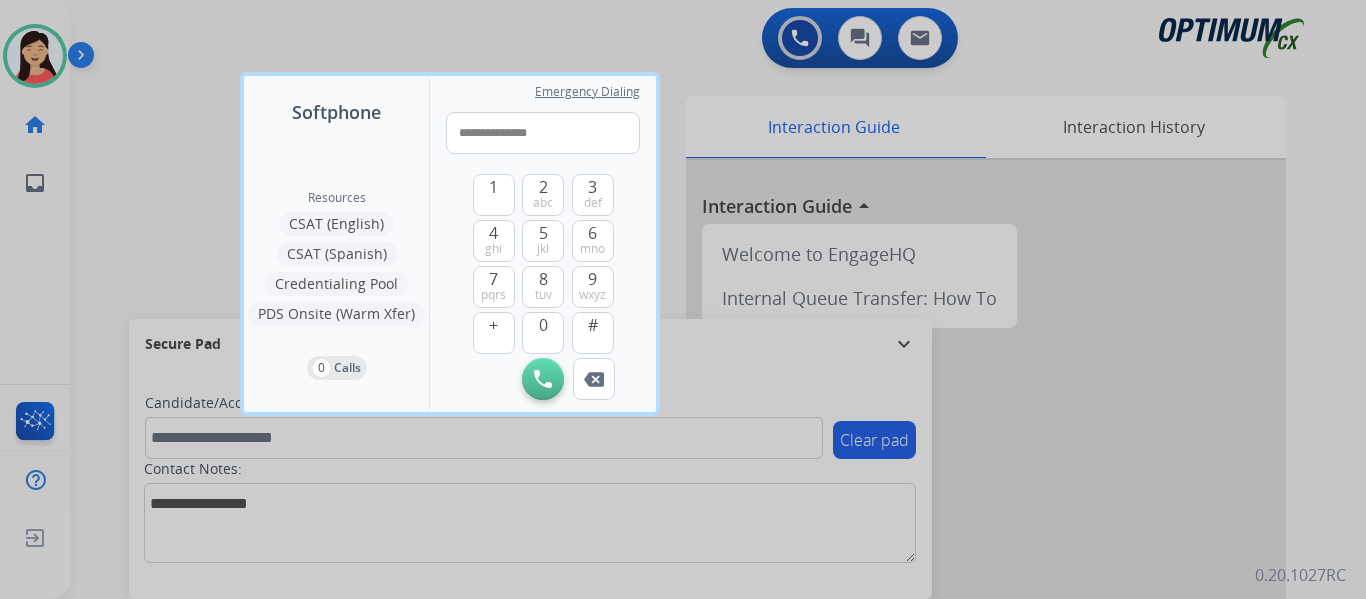 click at bounding box center (543, 379) 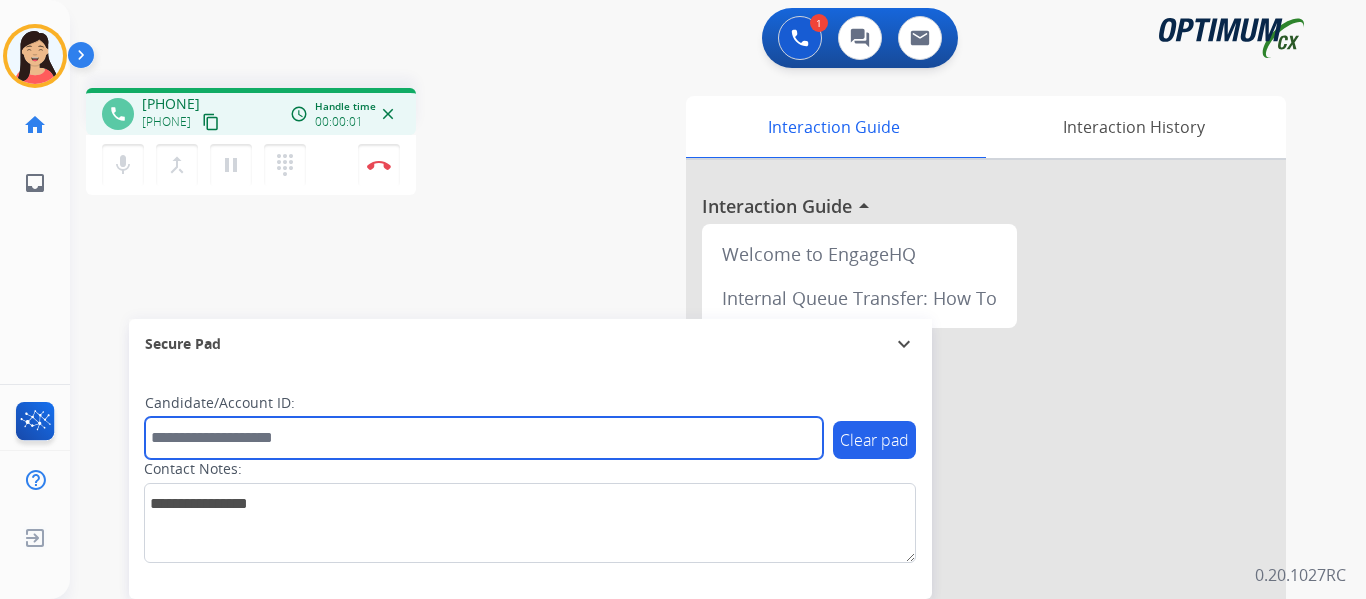 click at bounding box center [484, 438] 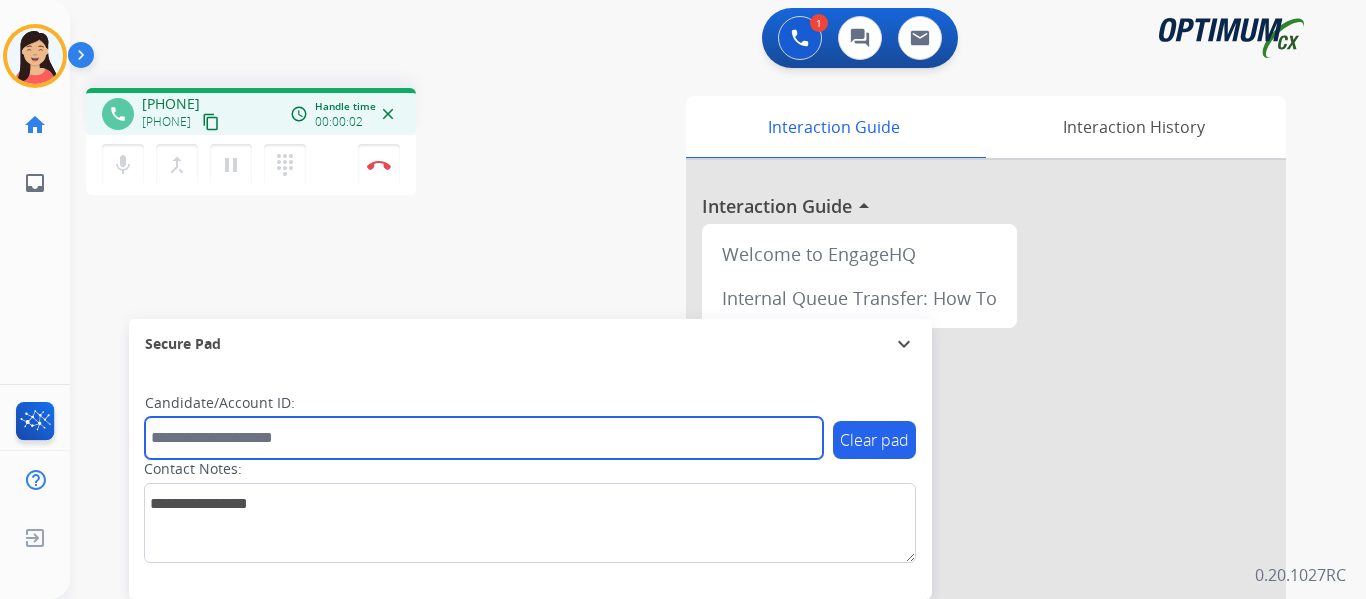 click at bounding box center [484, 438] 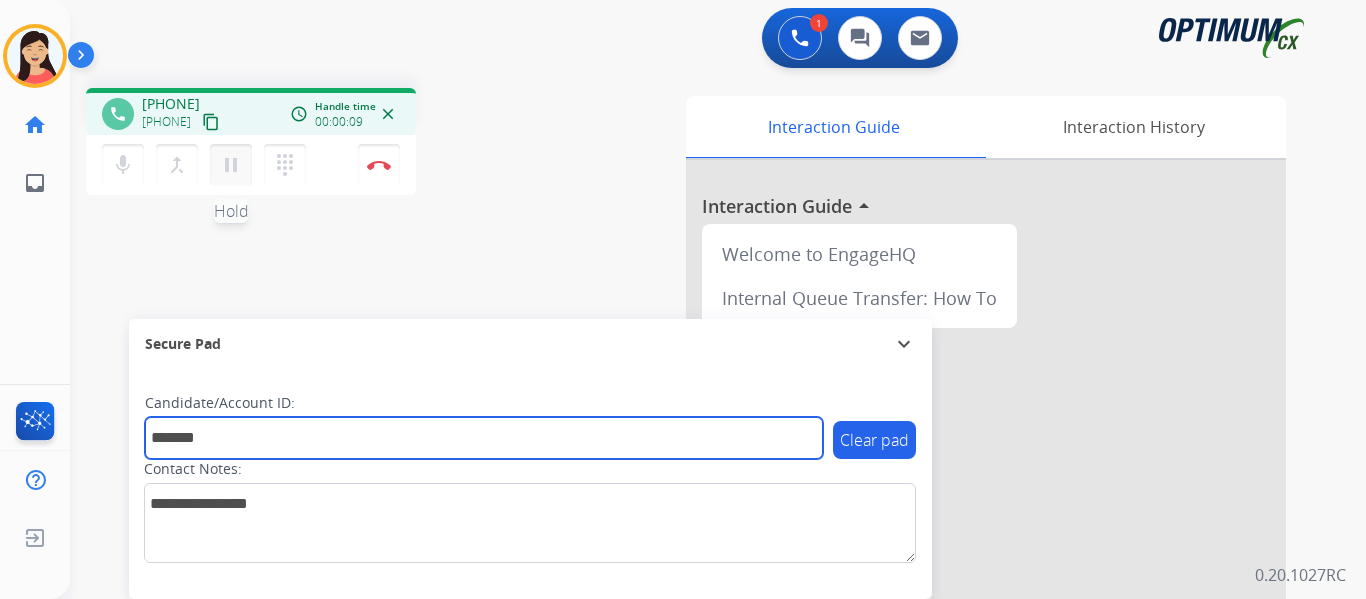 type on "*******" 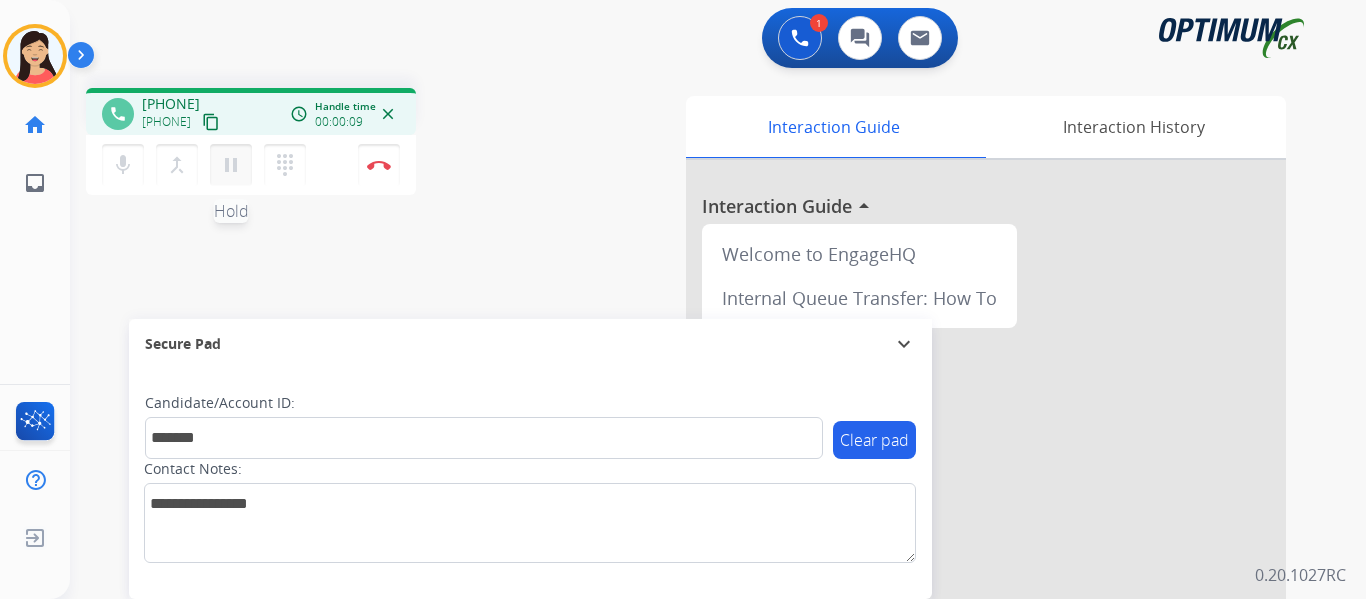 click on "pause" at bounding box center [231, 165] 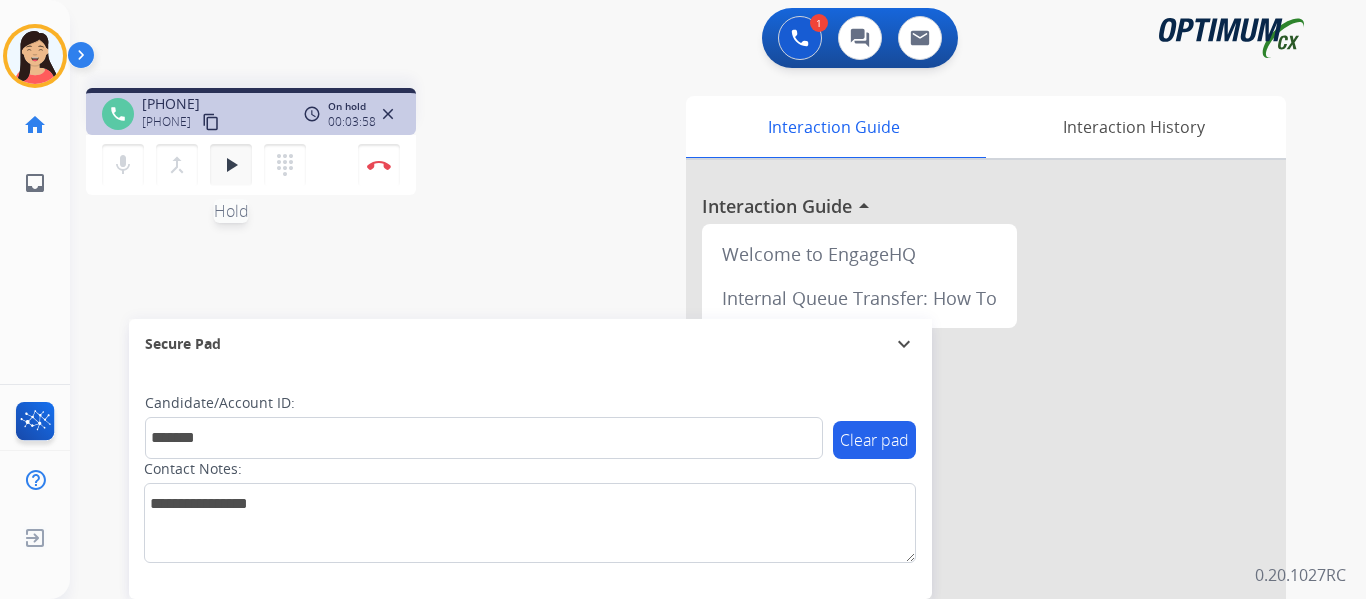 click on "play_arrow" at bounding box center [231, 165] 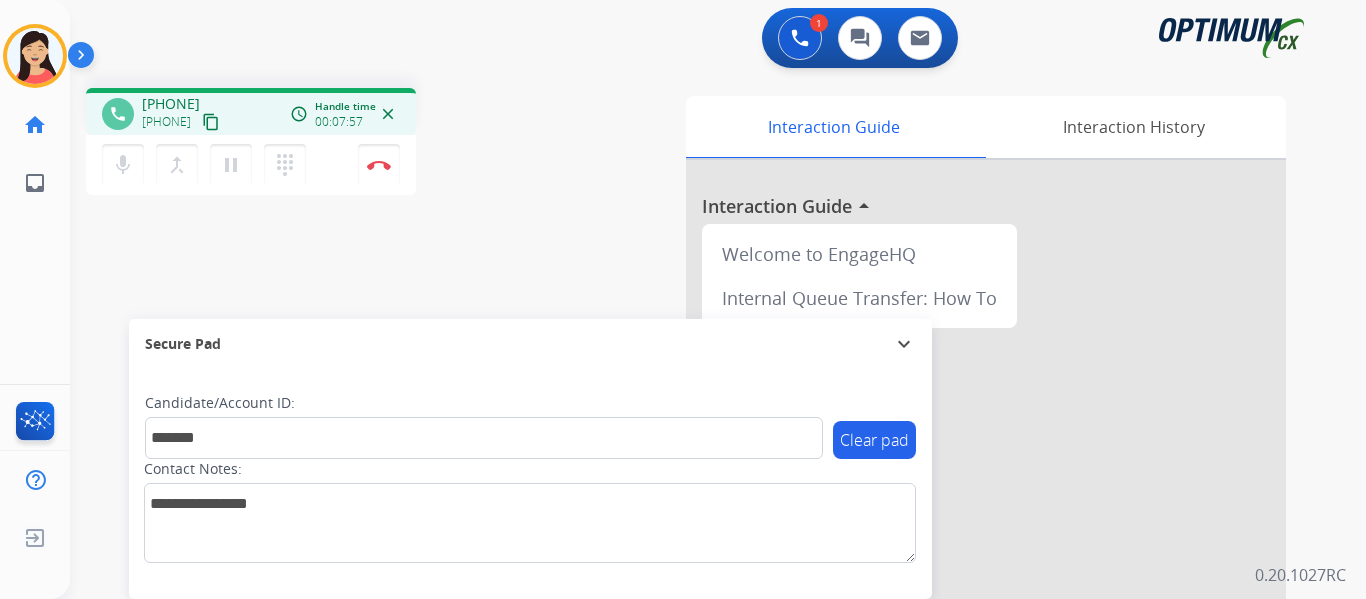 click on "phone +14047040813 +14047040813 content_copy access_time Call metrics Queue   00:09 Hold   03:59 Talk   03:59 Total   08:06 Handle time 00:07:57 close mic Mute merge_type Bridge pause Hold dialpad Dialpad Disconnect swap_horiz Break voice bridge close_fullscreen Connect 3-Way Call merge_type Separate 3-Way Call  Interaction Guide   Interaction History  Interaction Guide arrow_drop_up  Welcome to EngageHQ   Internal Queue Transfer: How To  Secure Pad expand_more Clear pad Candidate/Account ID: ******* Contact Notes:" at bounding box center (694, 489) 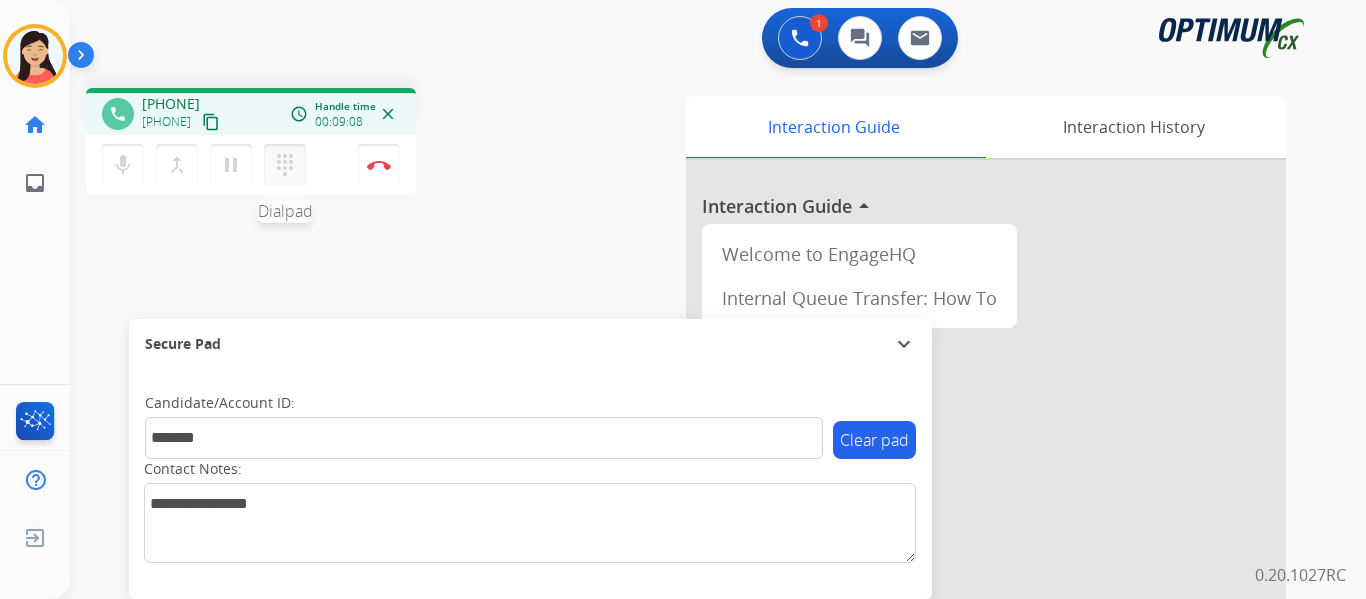 click on "dialpad" at bounding box center [285, 165] 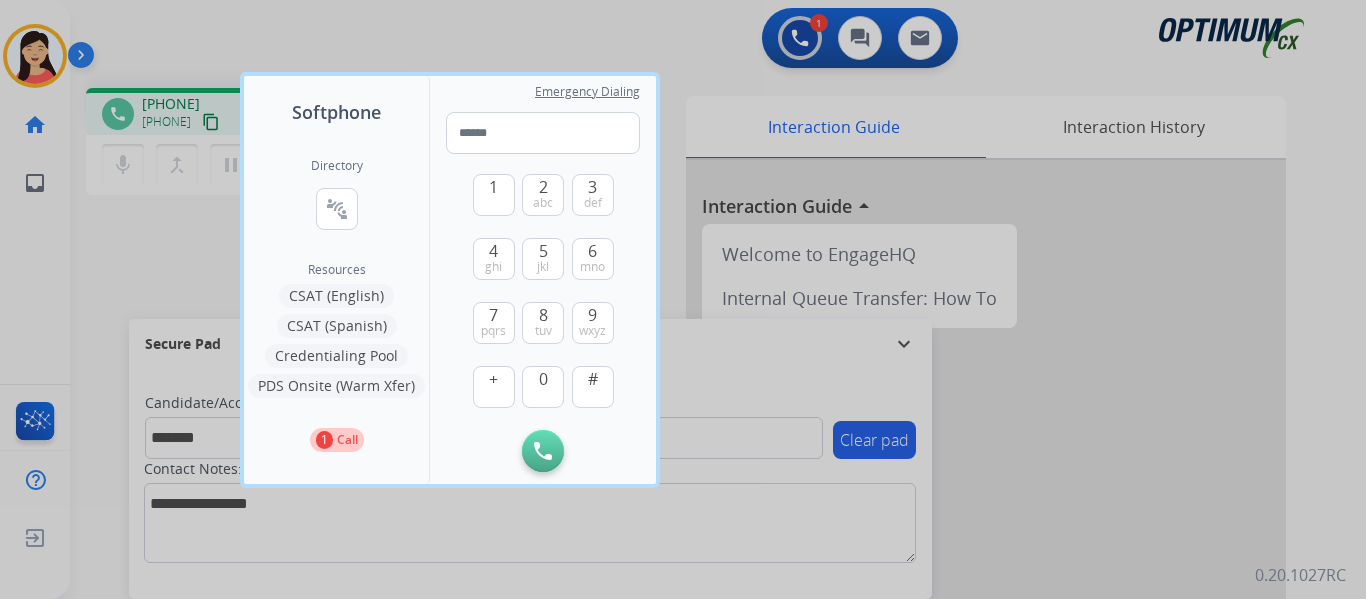 click on "CSAT (English)" at bounding box center [336, 296] 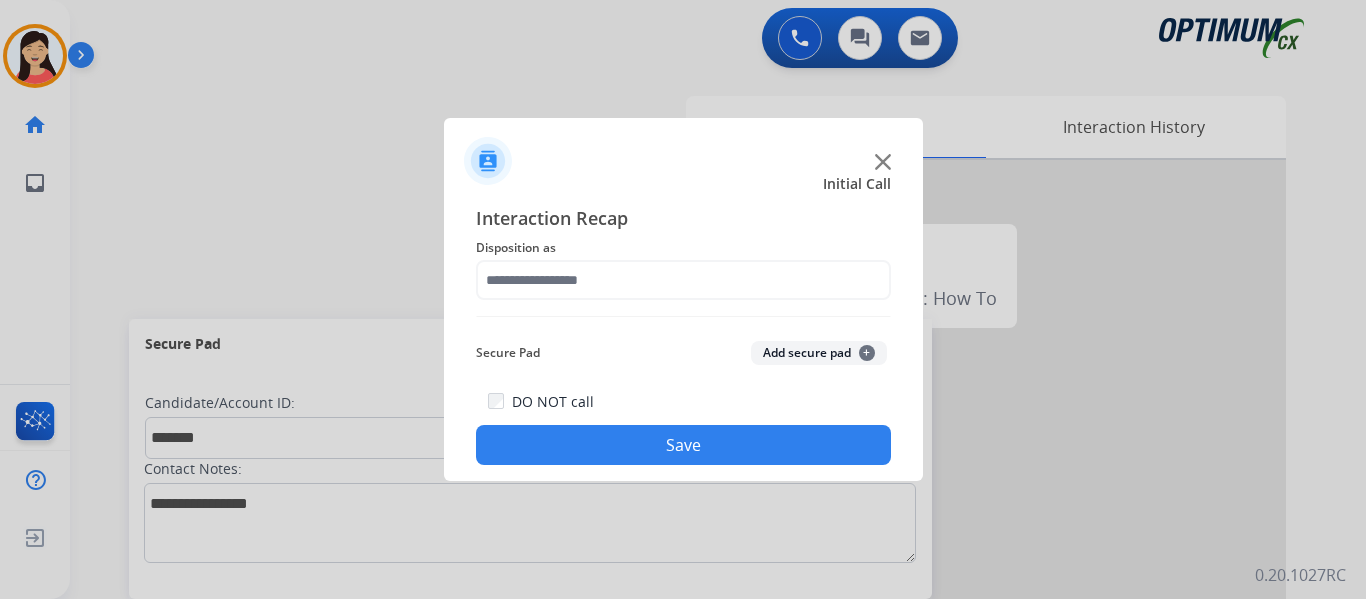 drag, startPoint x: 804, startPoint y: 350, endPoint x: 722, endPoint y: 301, distance: 95.524864 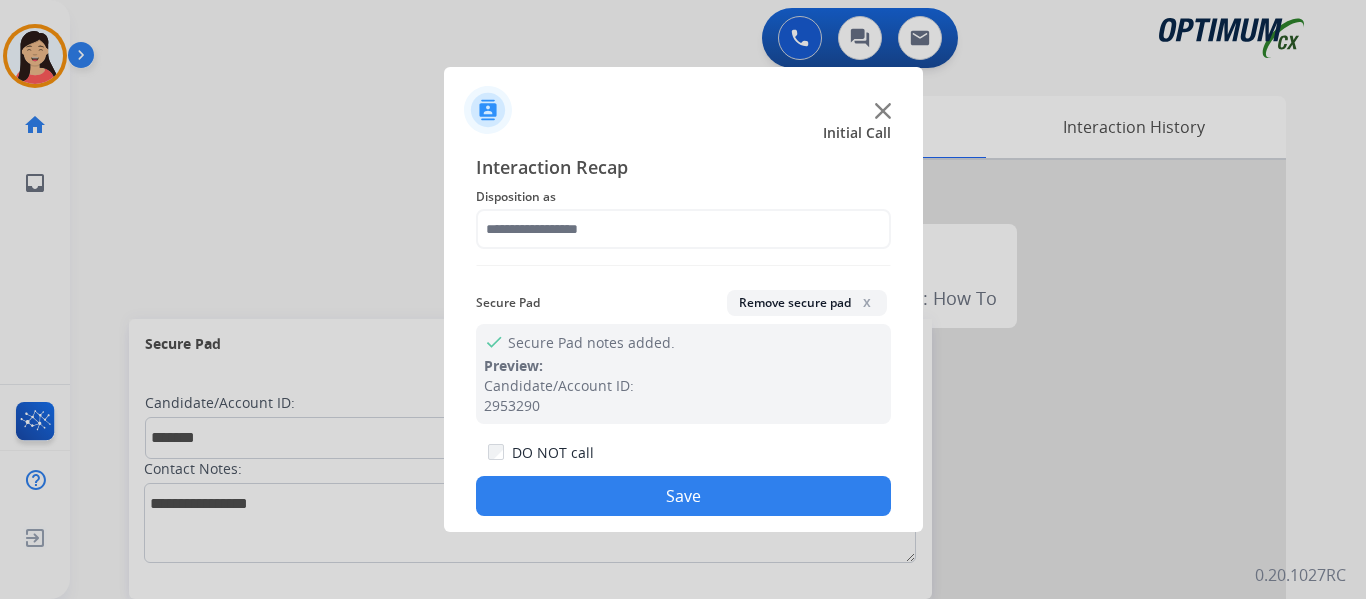 click on "Disposition as" 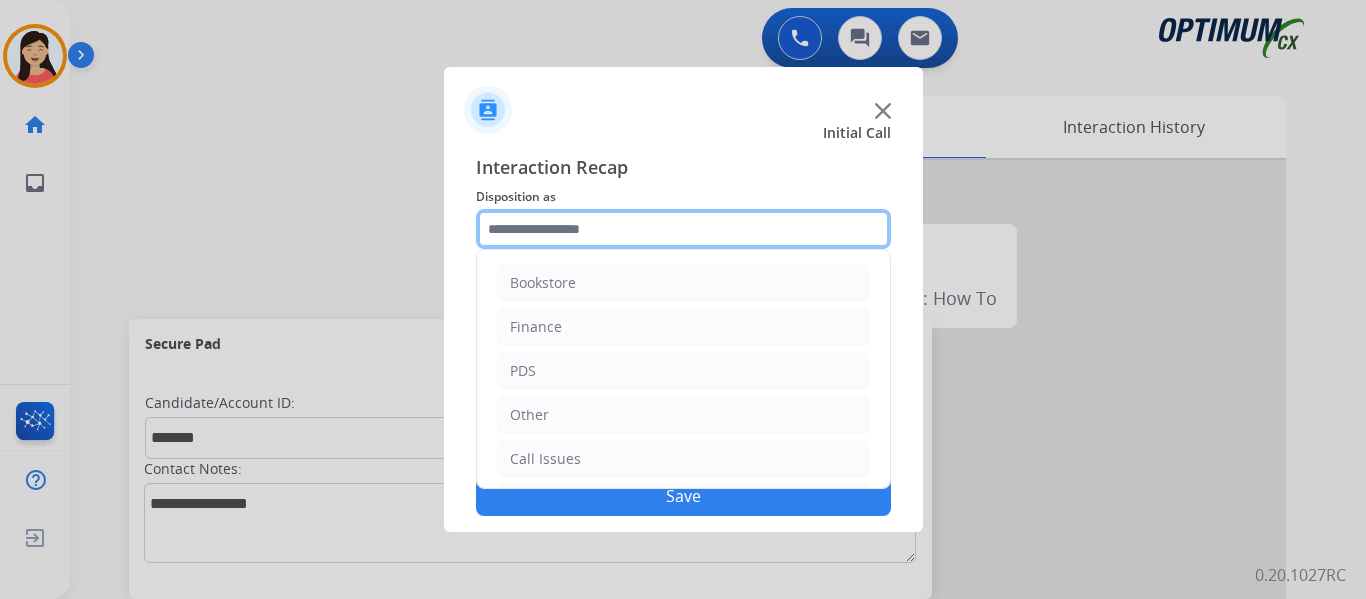click 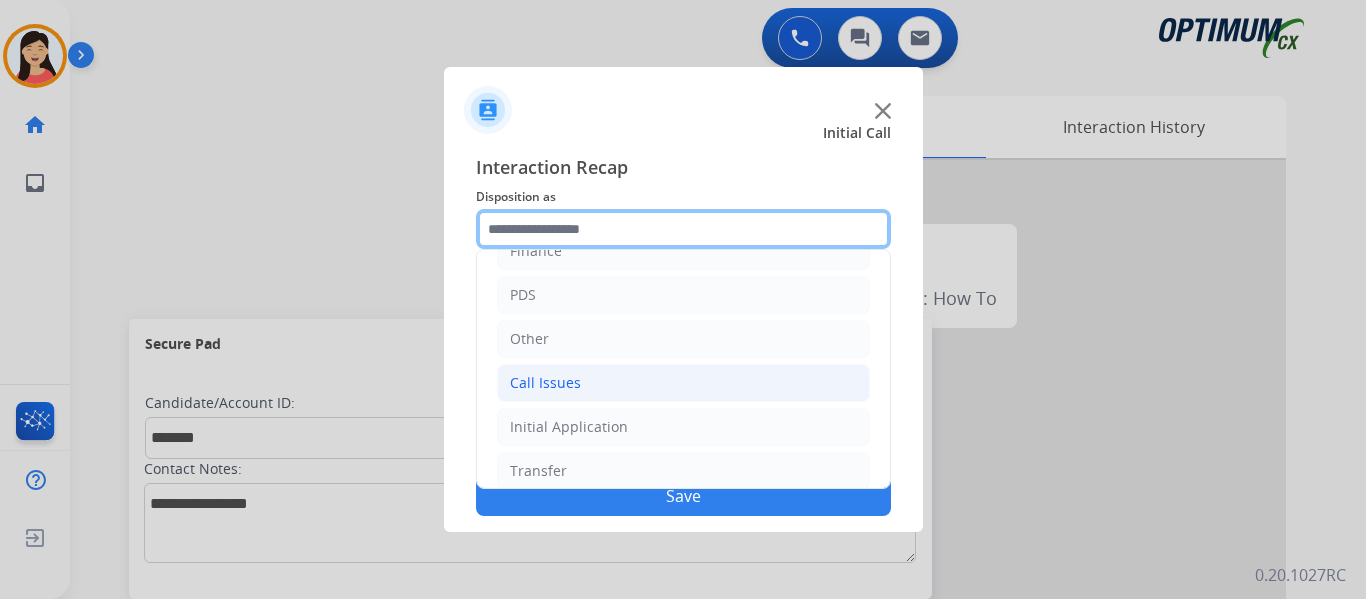 scroll, scrollTop: 136, scrollLeft: 0, axis: vertical 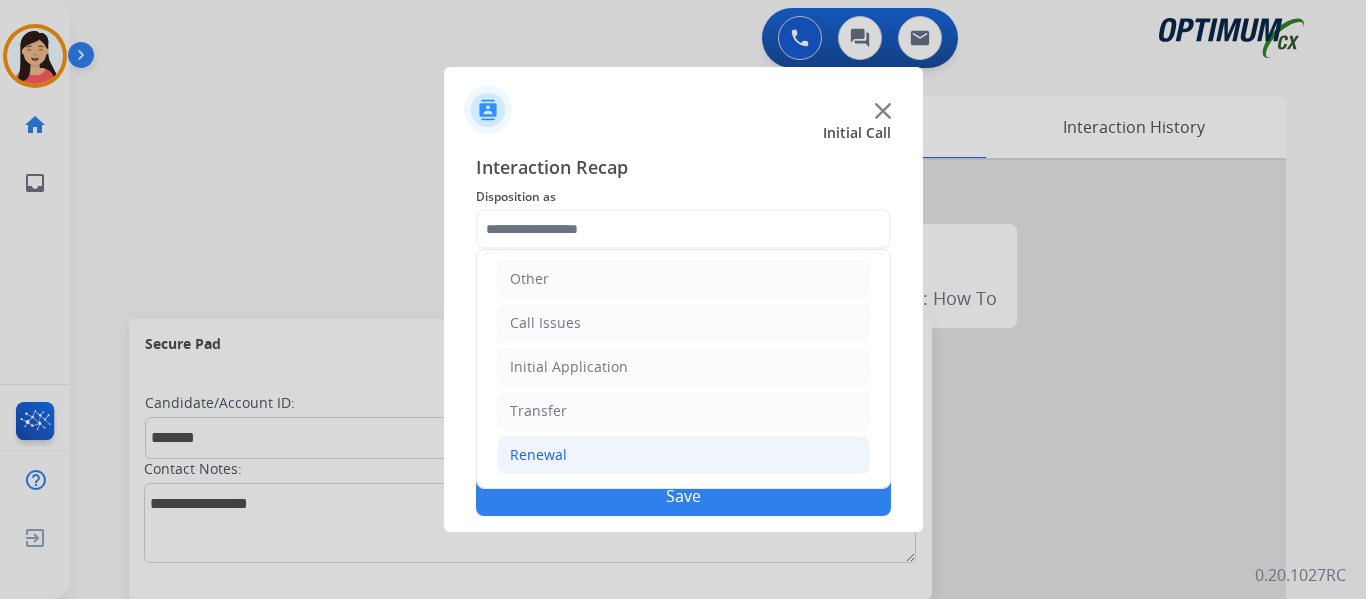 click on "Renewal" 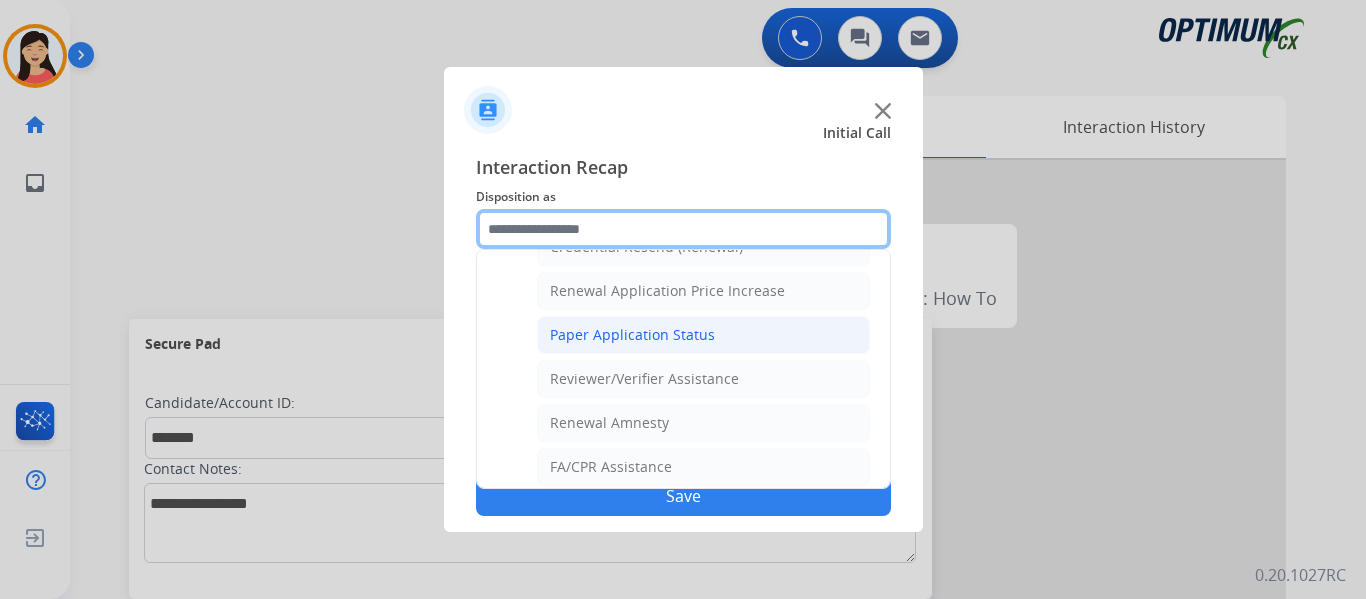 scroll, scrollTop: 572, scrollLeft: 0, axis: vertical 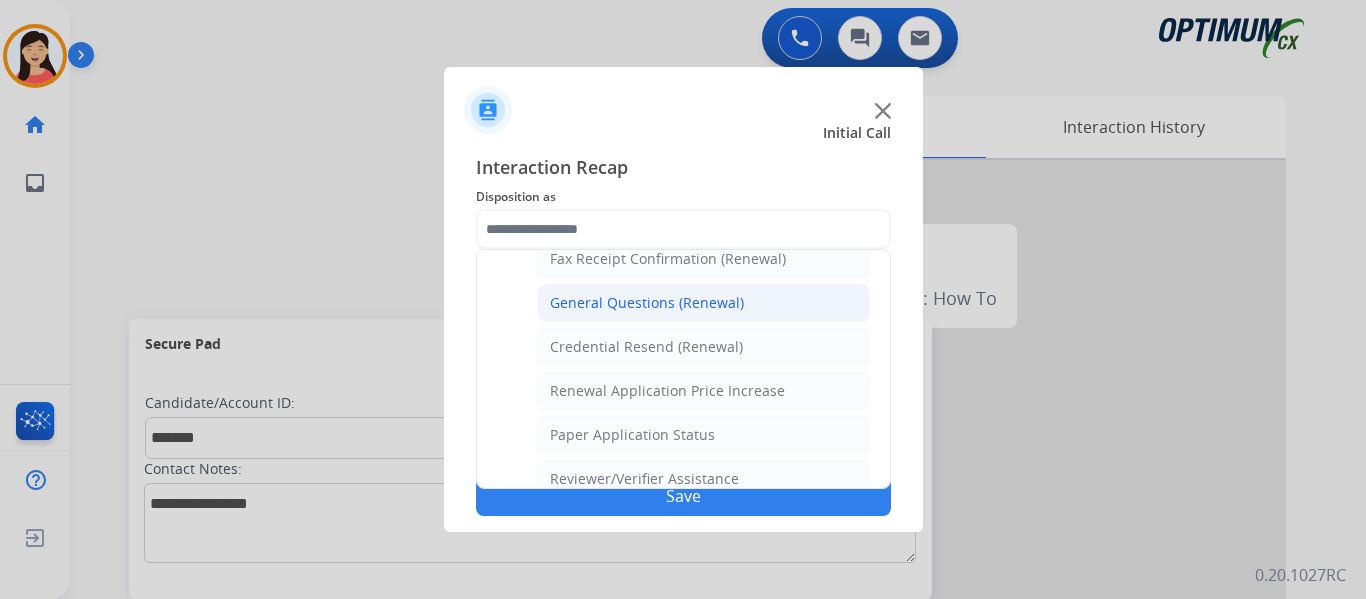 click on "General Questions (Renewal)" 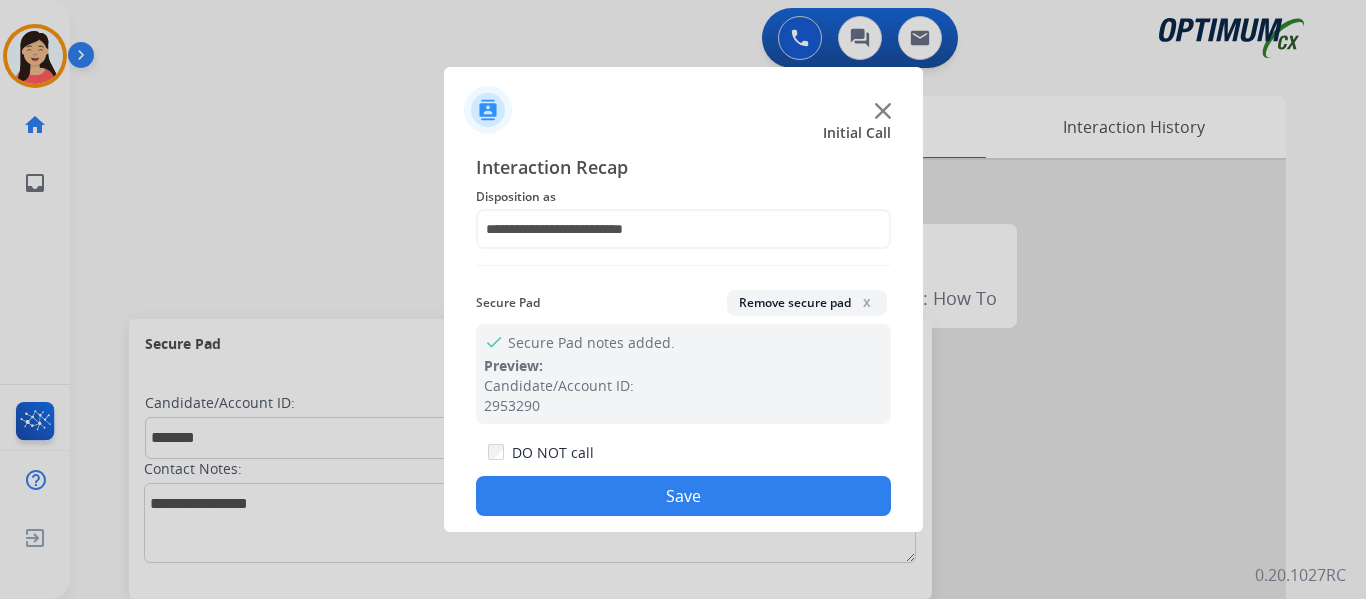 click on "Save" 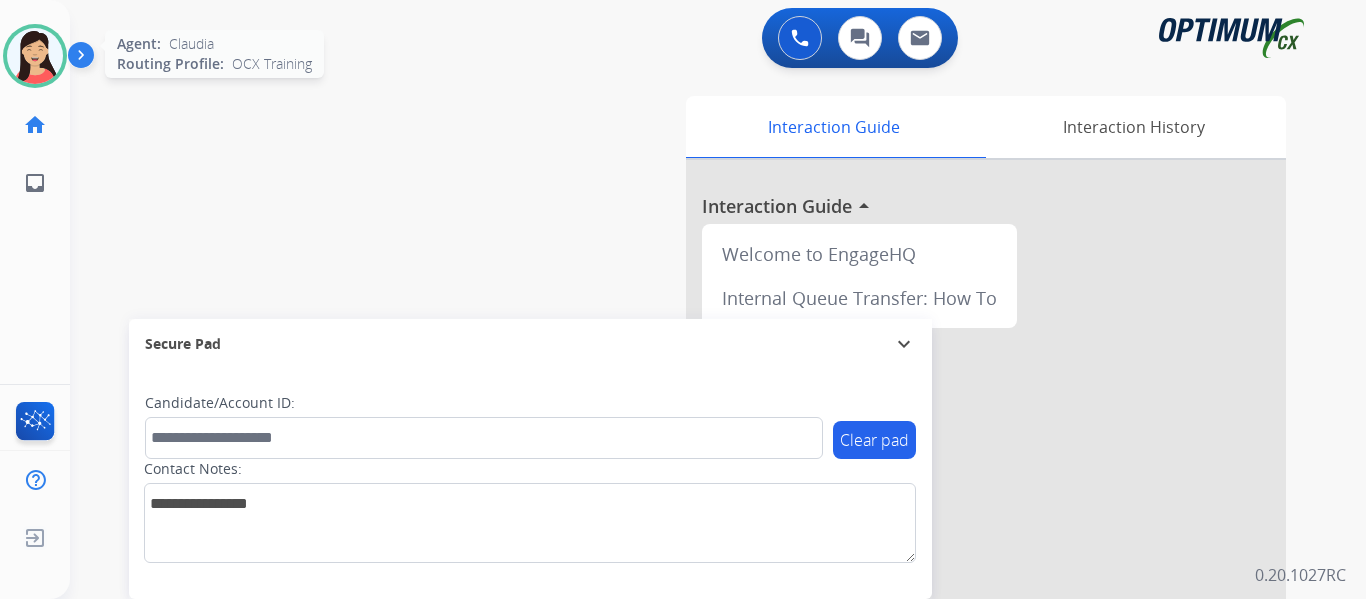click at bounding box center [35, 56] 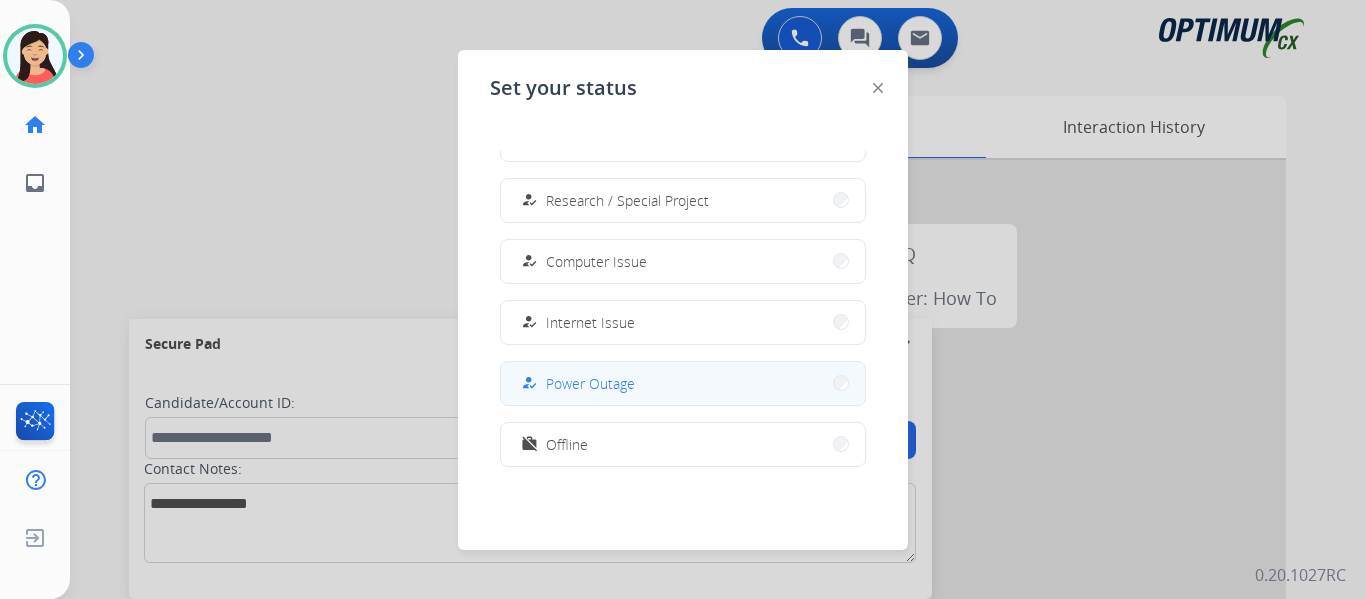 scroll, scrollTop: 499, scrollLeft: 0, axis: vertical 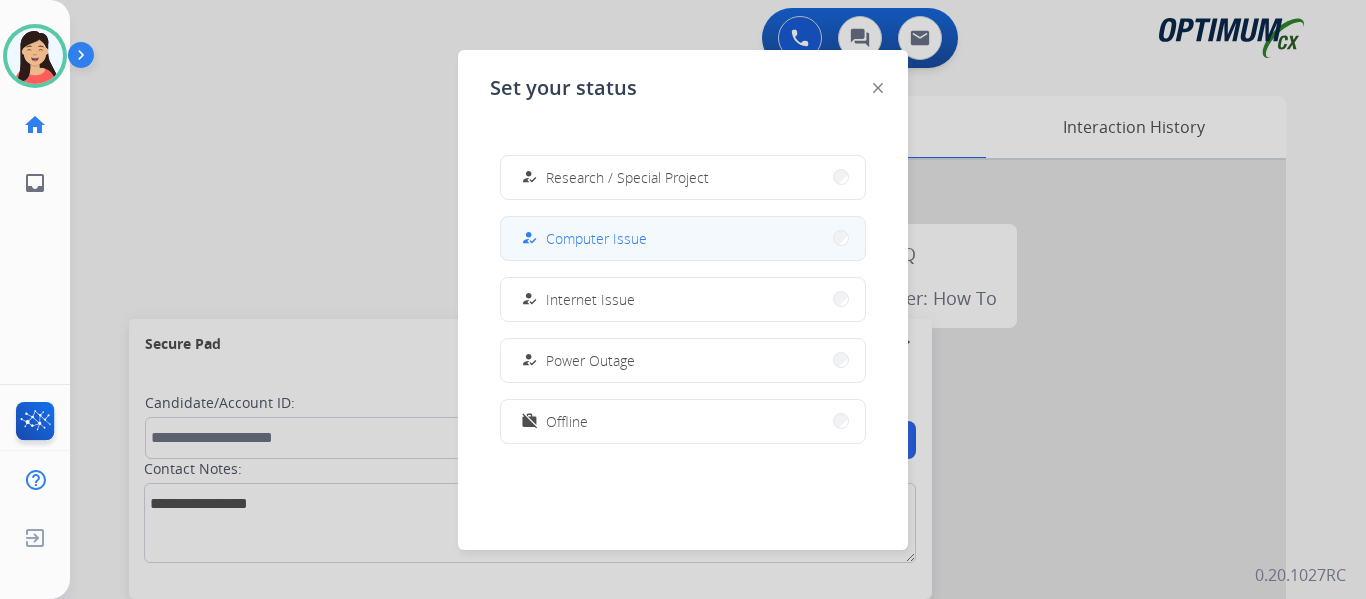 click on "Computer Issue" at bounding box center [596, 238] 